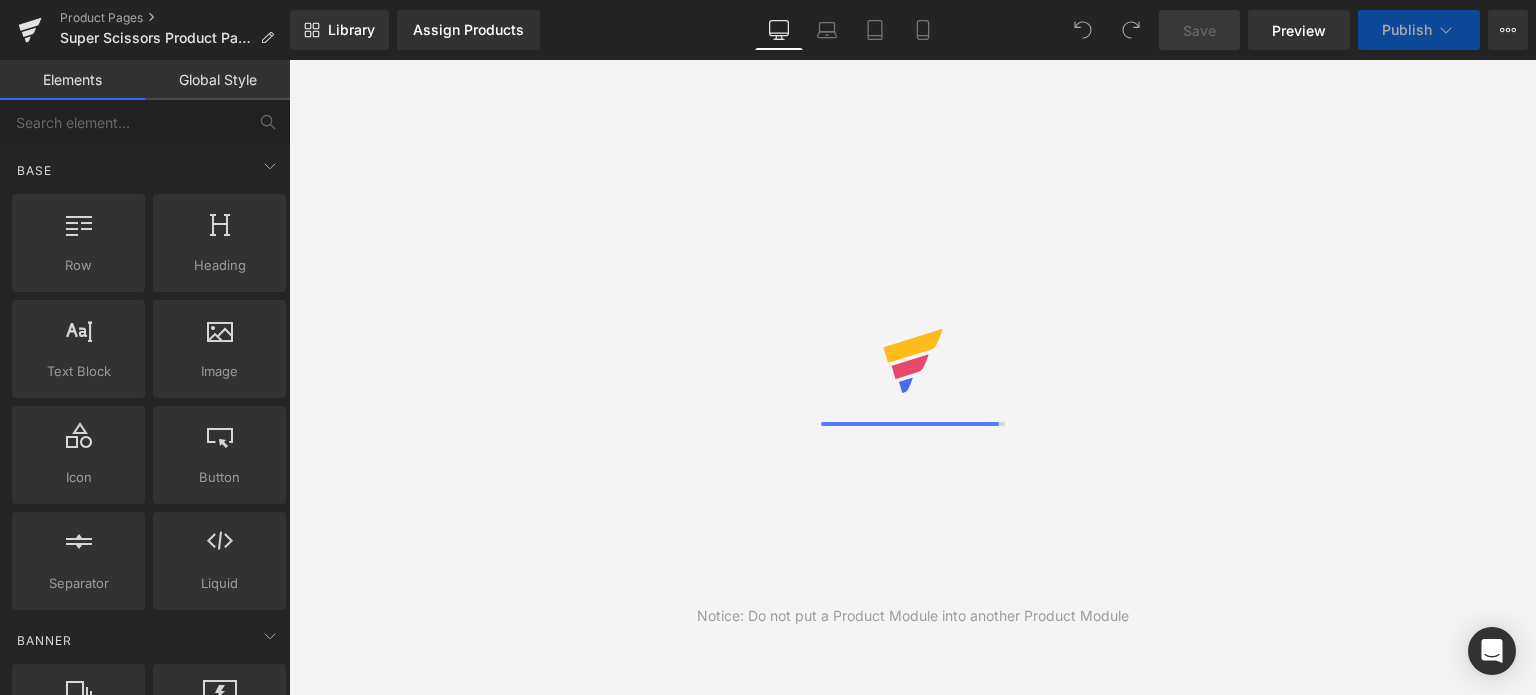 scroll, scrollTop: 0, scrollLeft: 0, axis: both 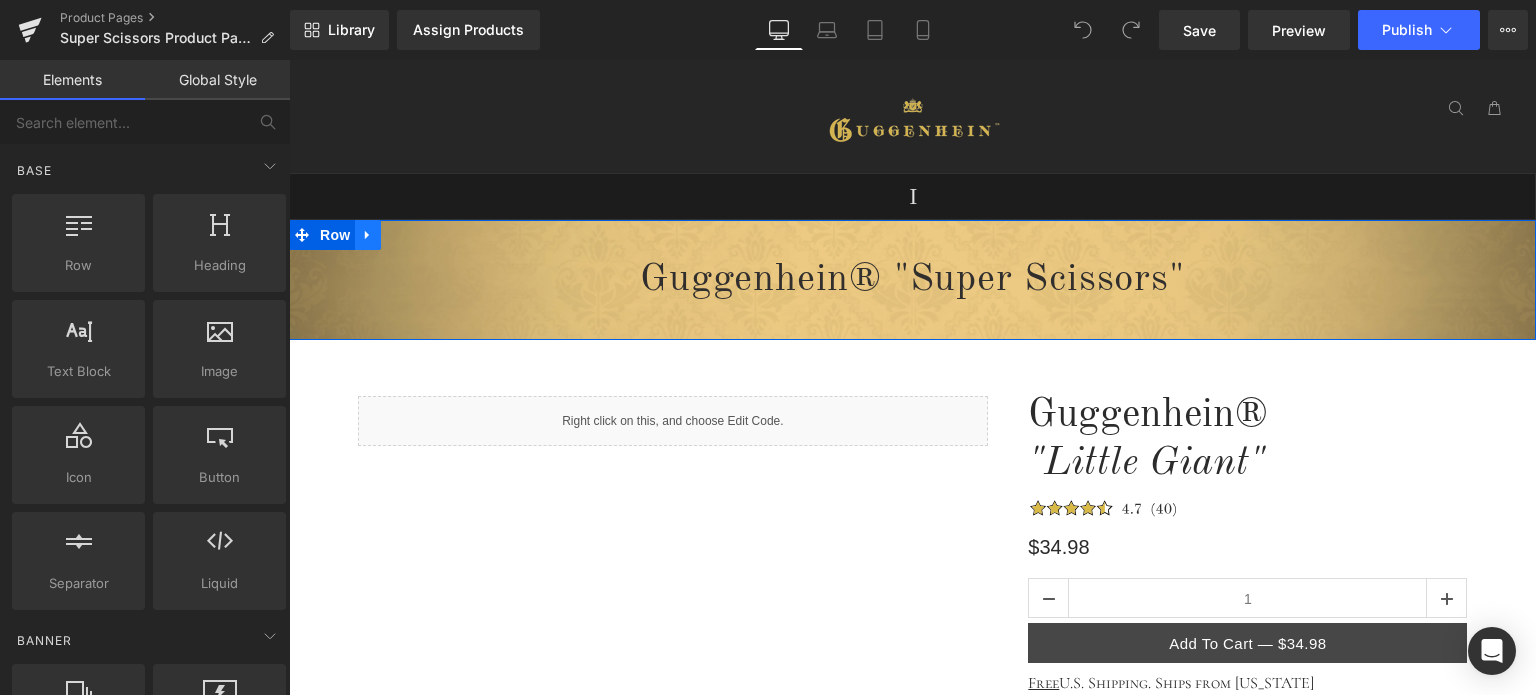 click 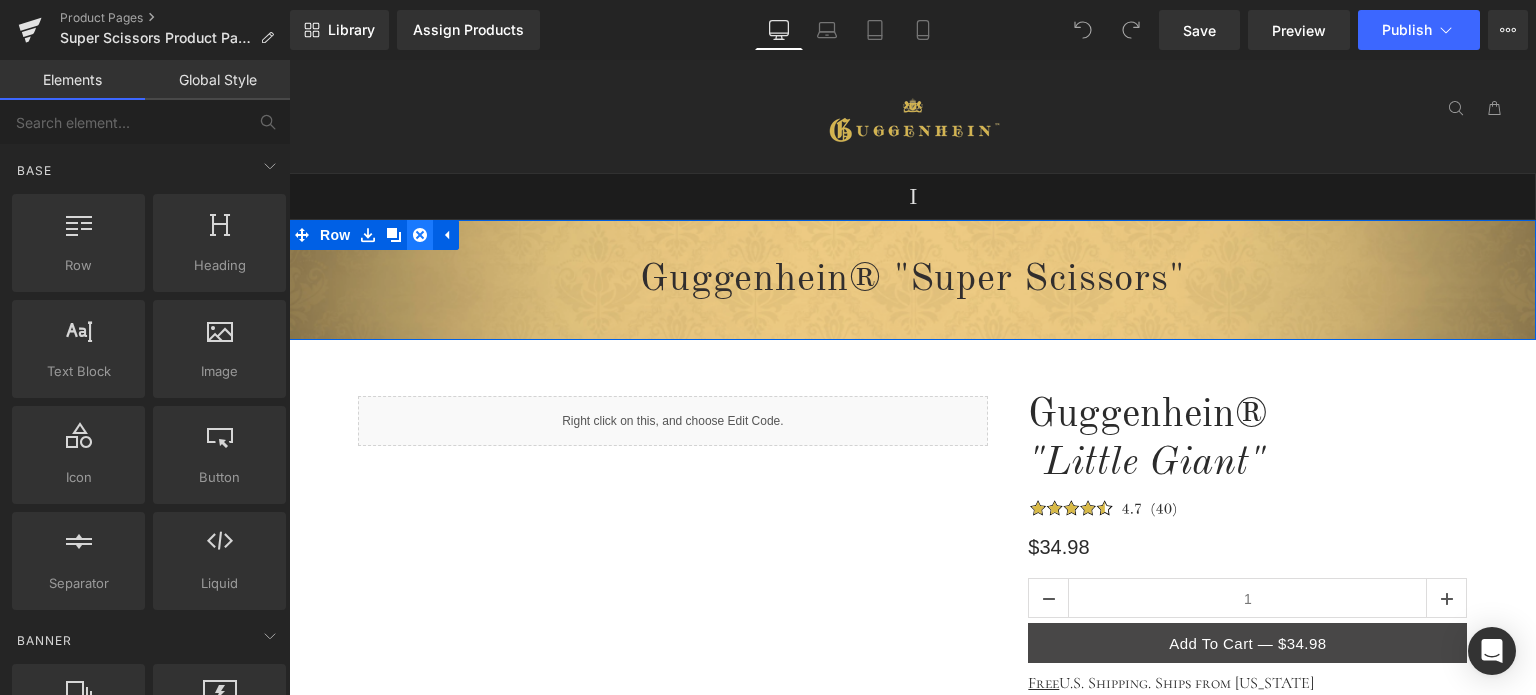 click 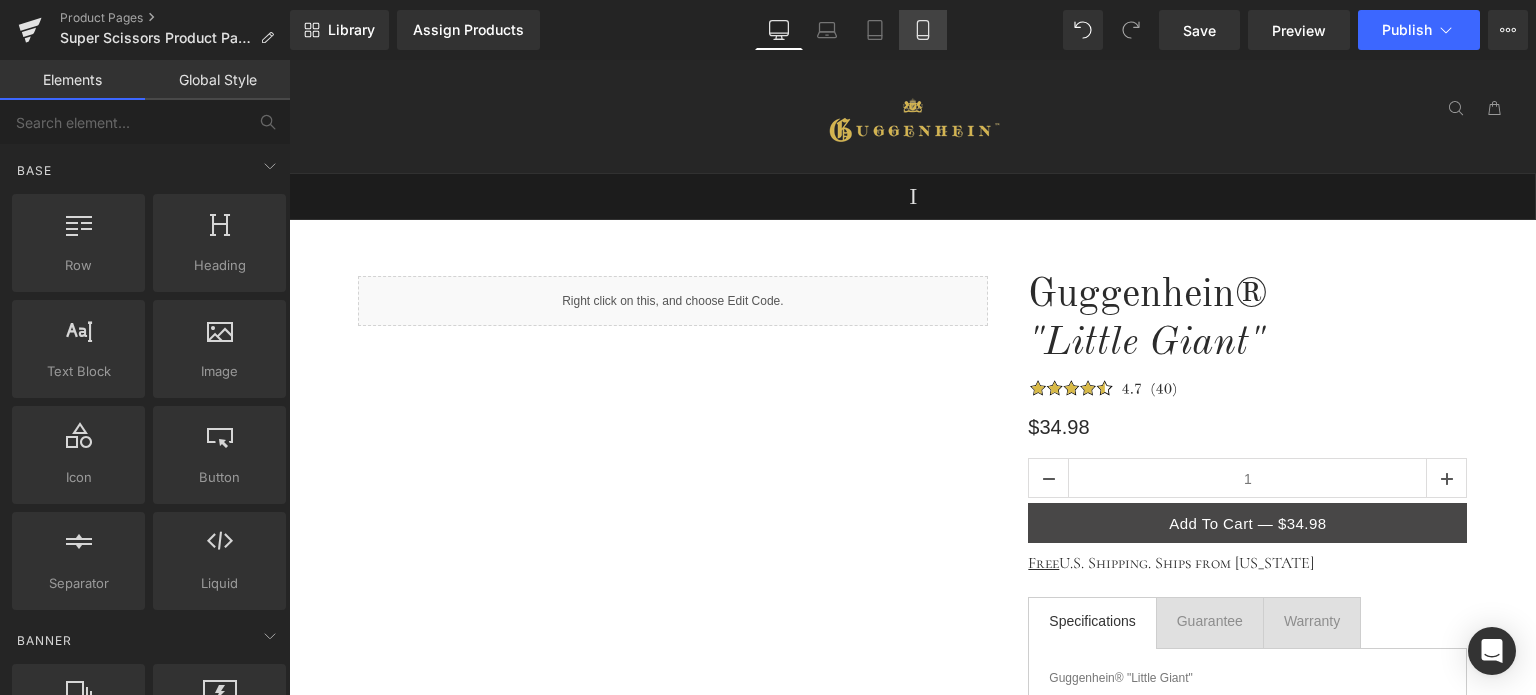 click on "Mobile" at bounding box center (923, 30) 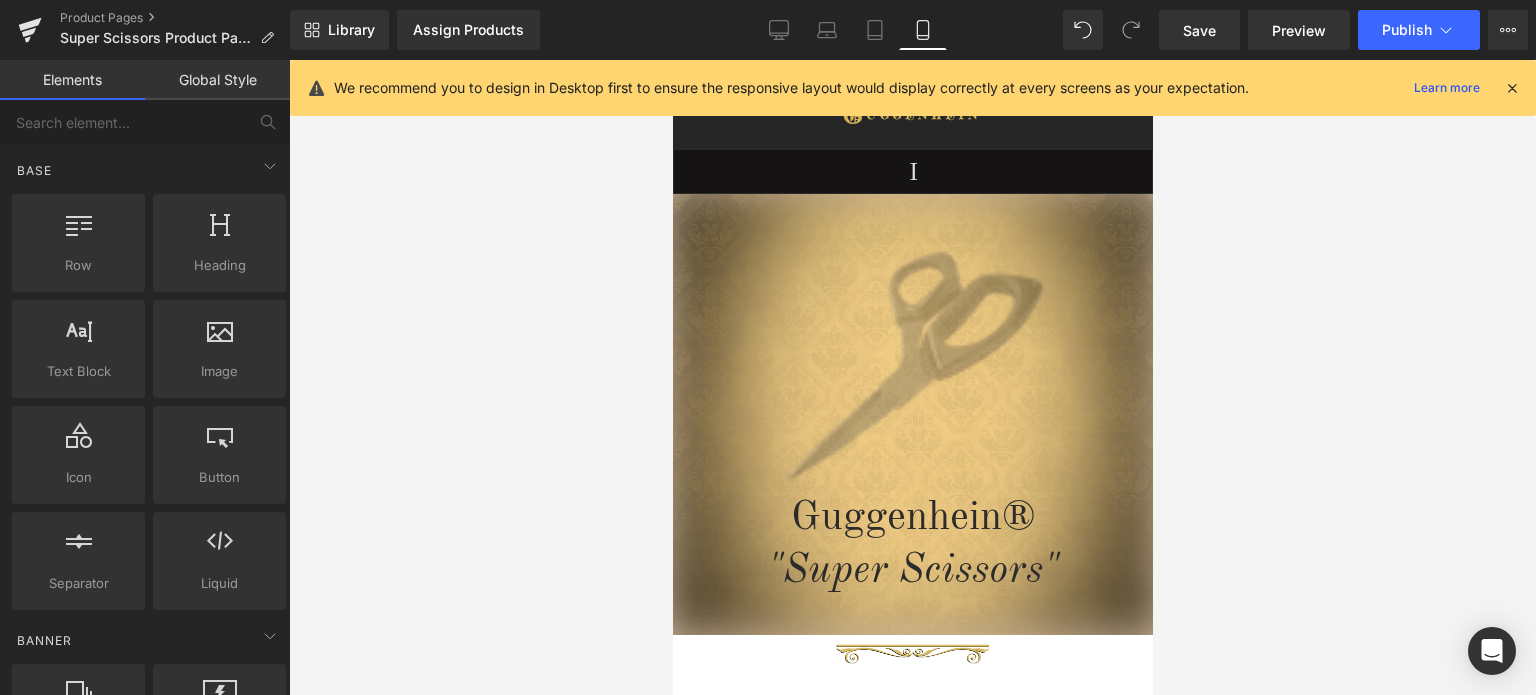 click at bounding box center [1512, 88] 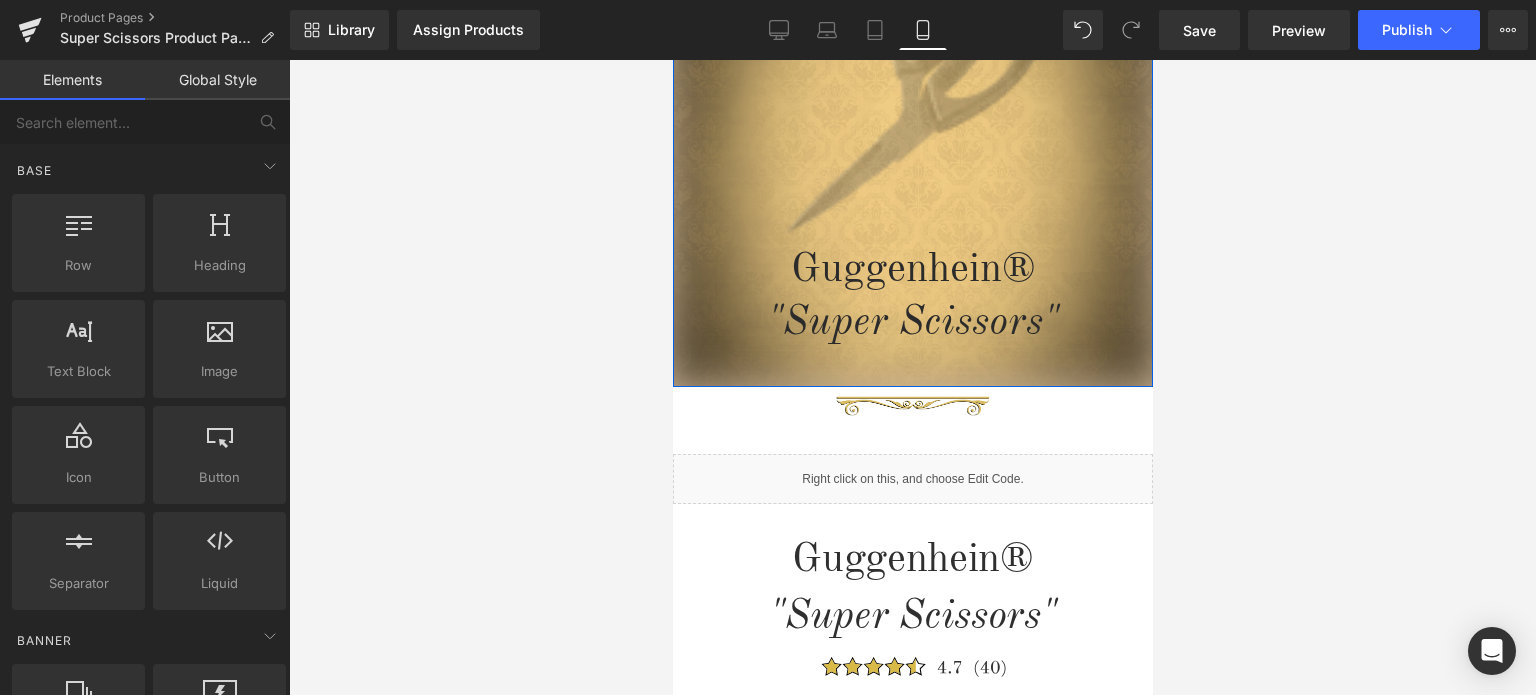 scroll, scrollTop: 300, scrollLeft: 0, axis: vertical 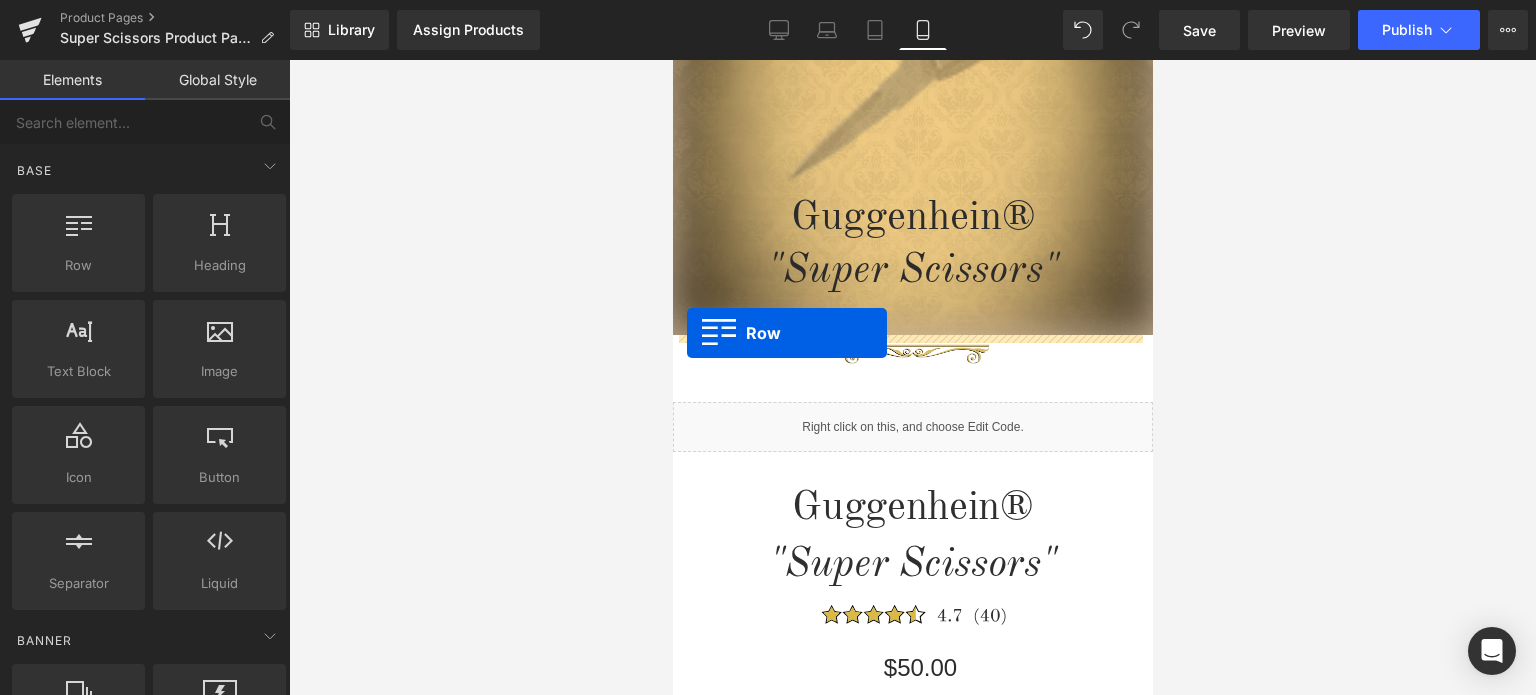 drag, startPoint x: 792, startPoint y: 312, endPoint x: 686, endPoint y: 333, distance: 108.060165 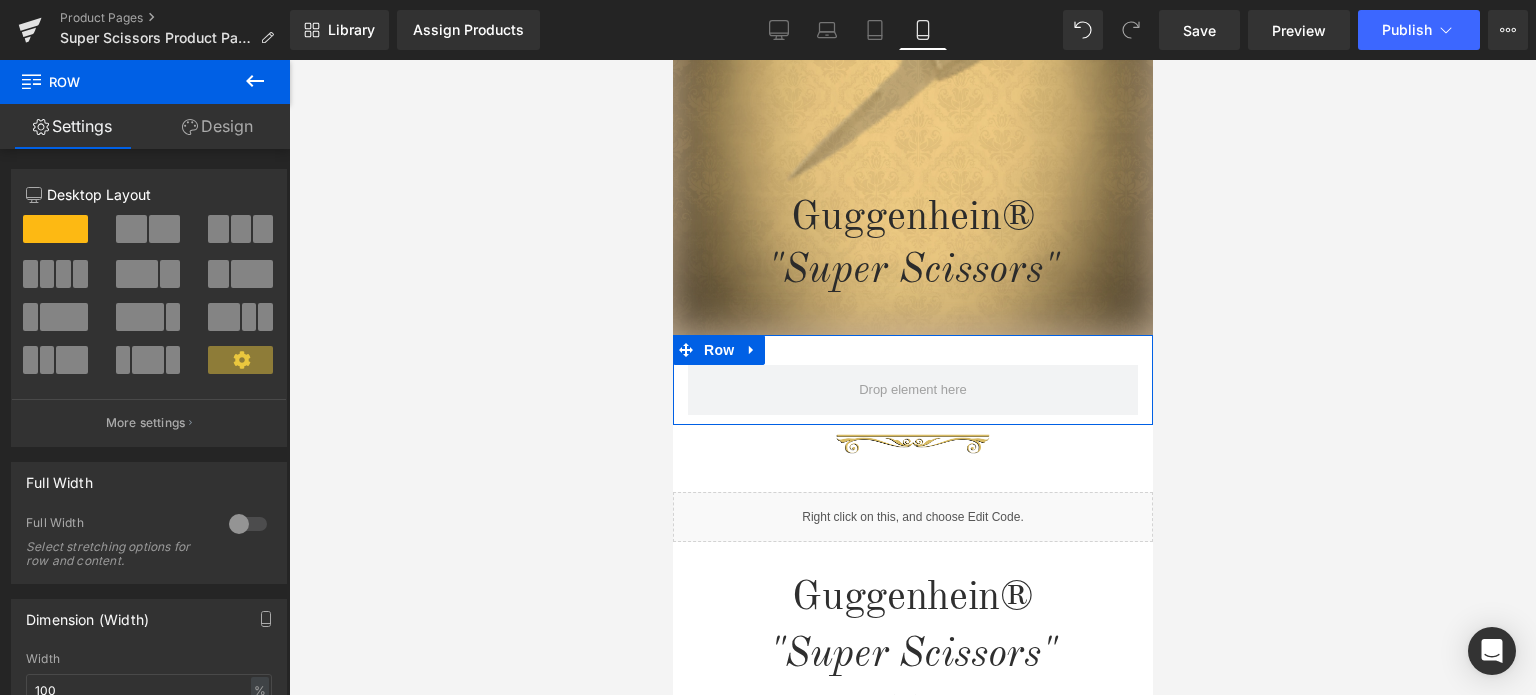 drag, startPoint x: 240, startPoint y: 121, endPoint x: 167, endPoint y: 194, distance: 103.23759 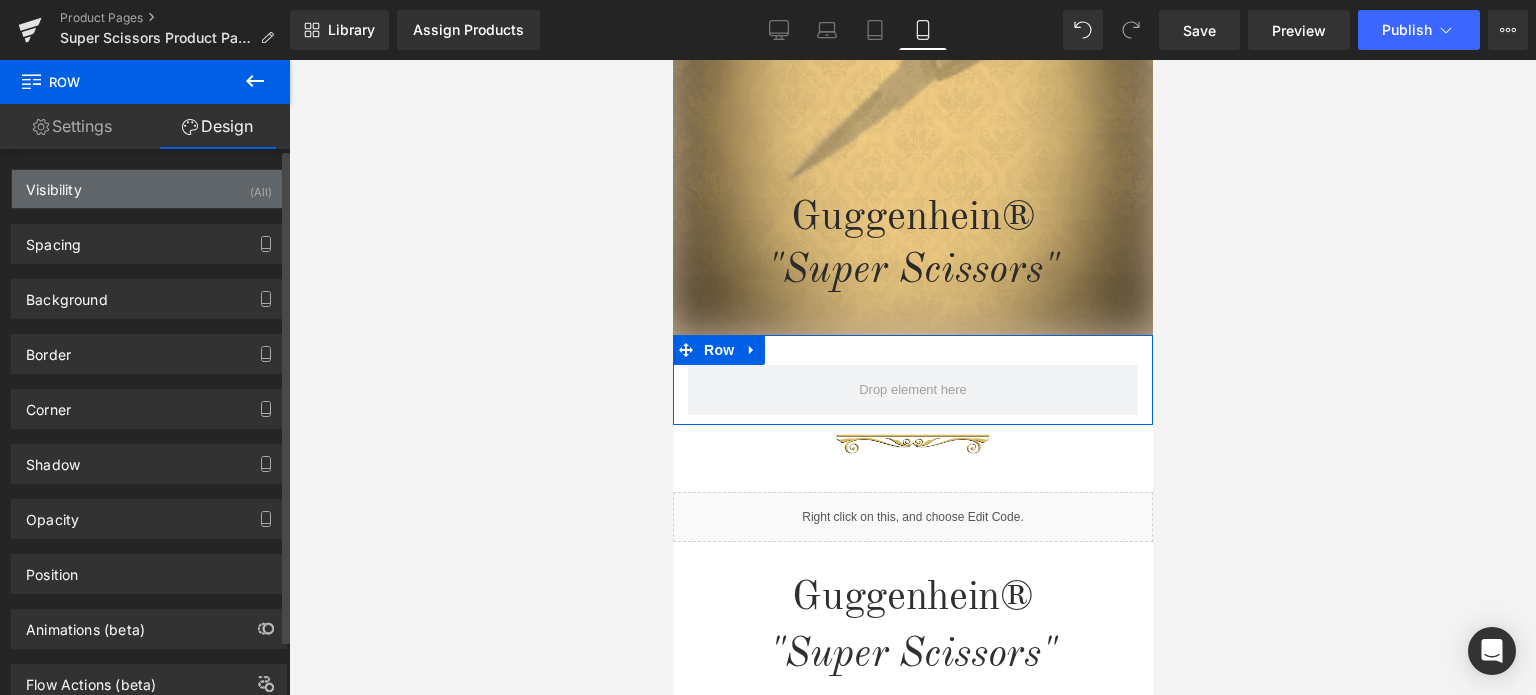 click on "Visibility
(All)" at bounding box center (149, 189) 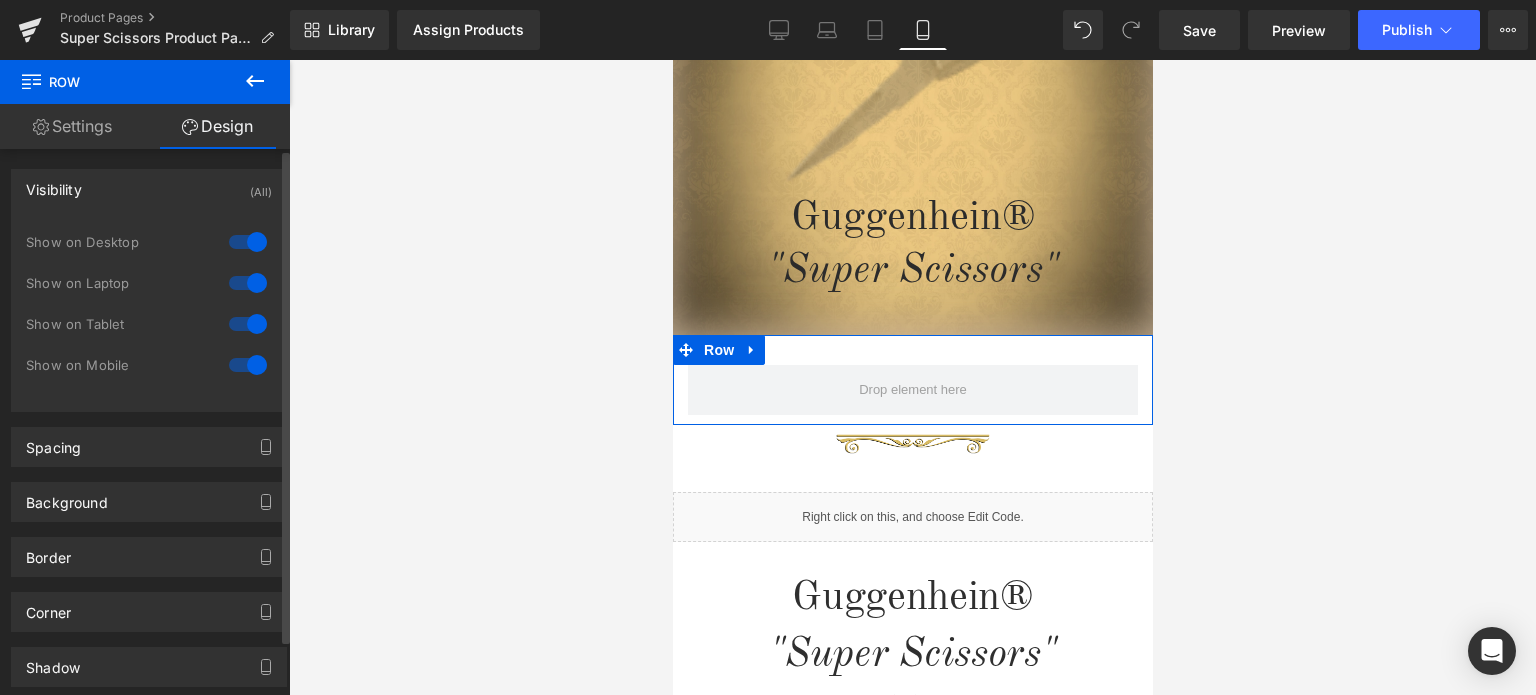 click at bounding box center [248, 242] 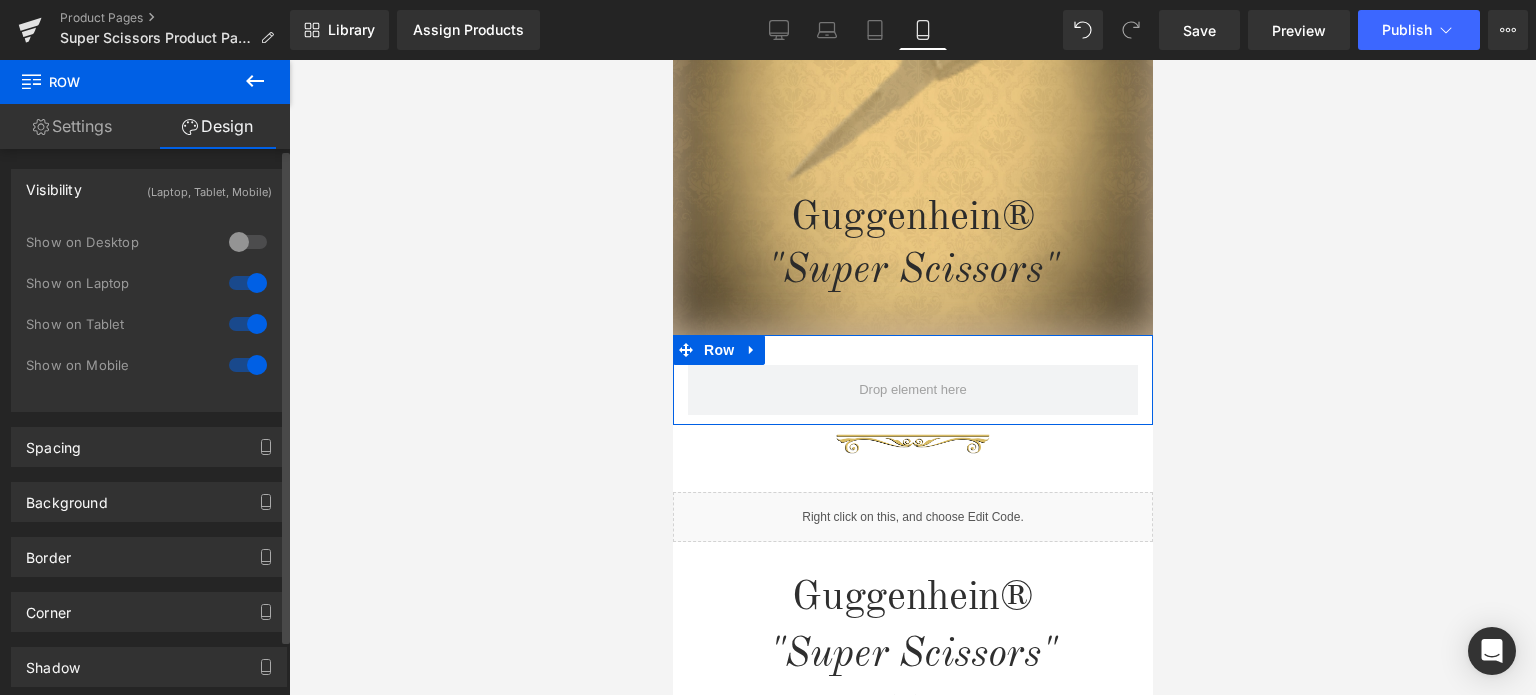 click at bounding box center [248, 283] 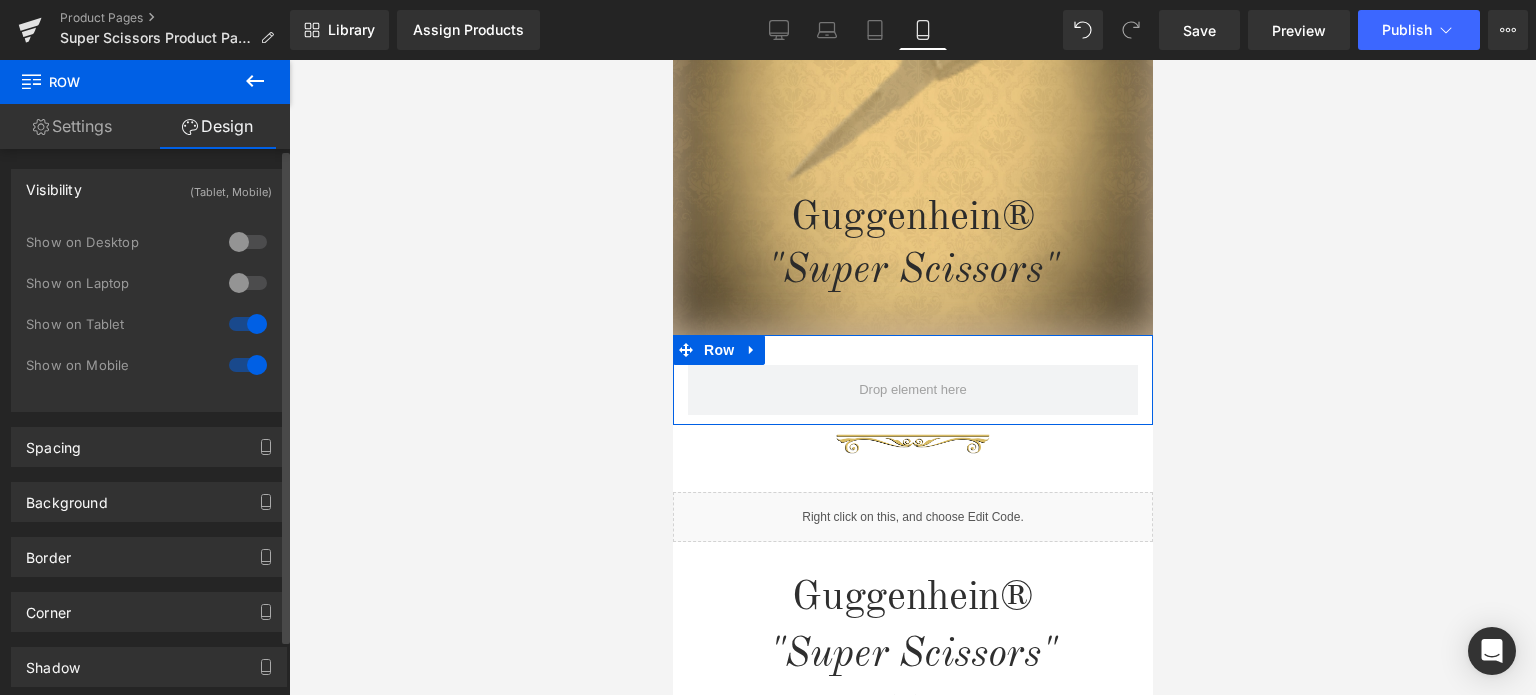 click at bounding box center (248, 324) 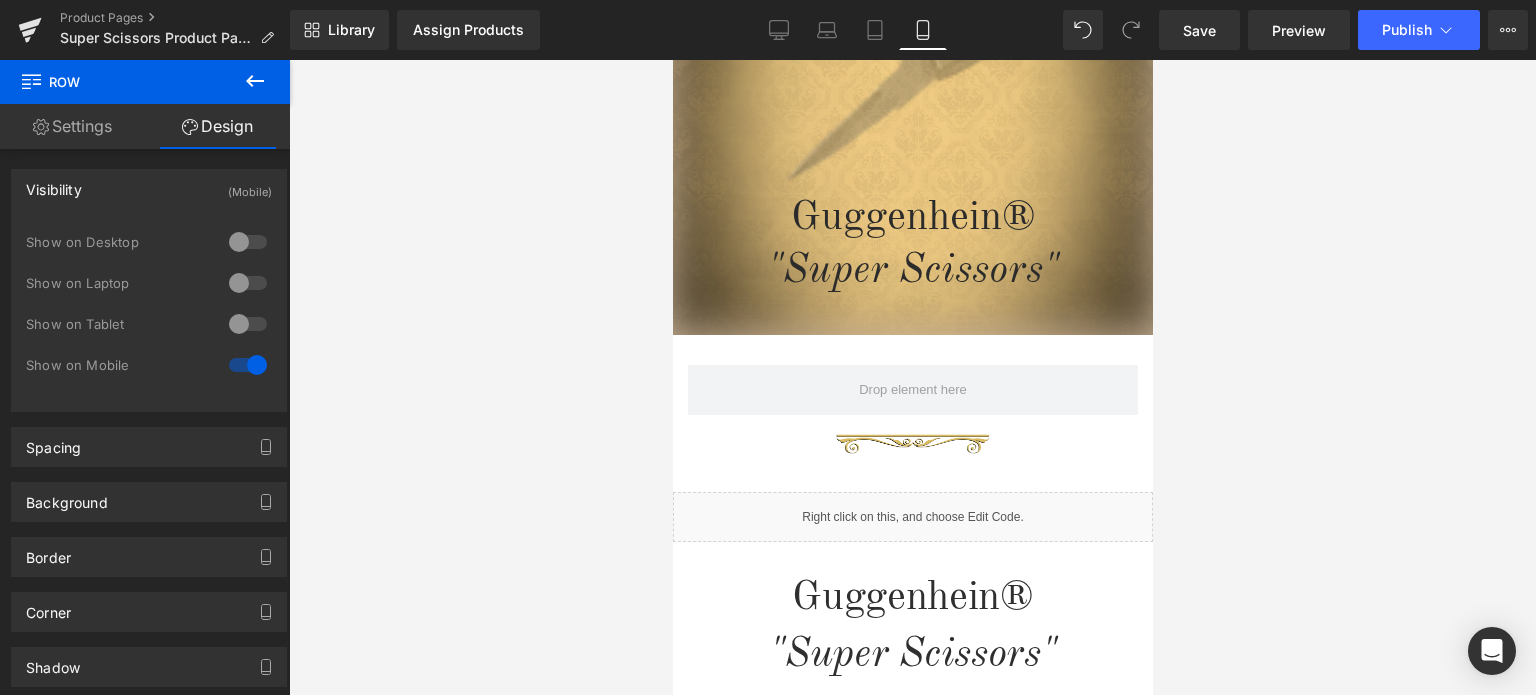 click 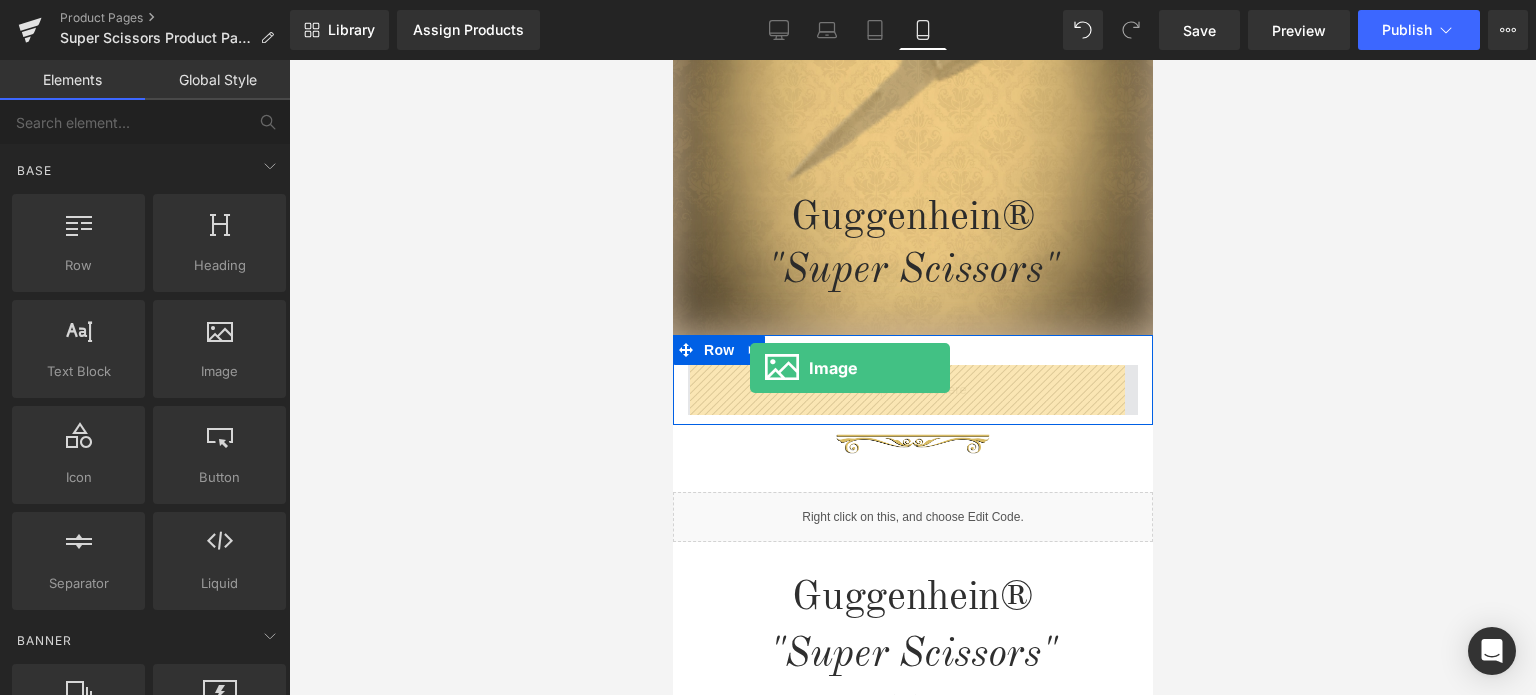 drag, startPoint x: 892, startPoint y: 394, endPoint x: 749, endPoint y: 368, distance: 145.34442 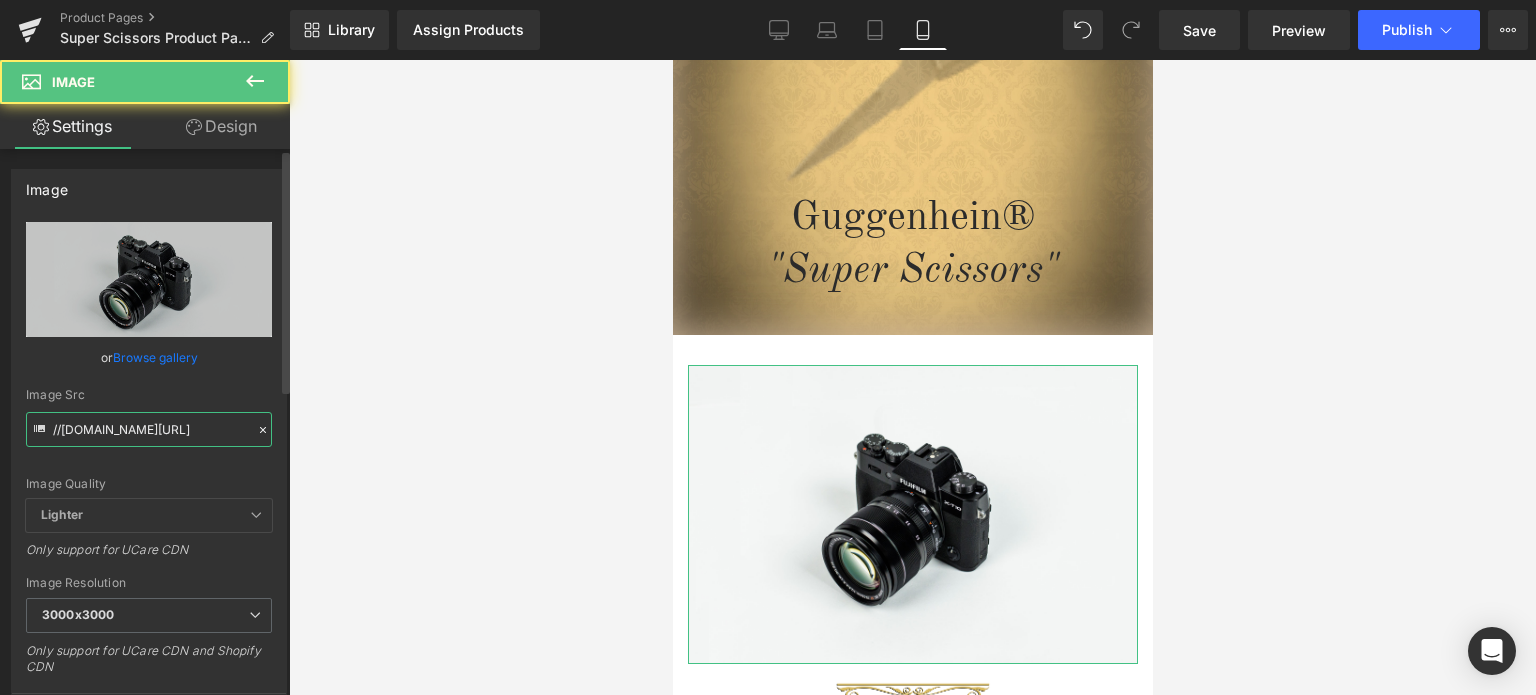 click on "//[DOMAIN_NAME][URL]" at bounding box center [149, 429] 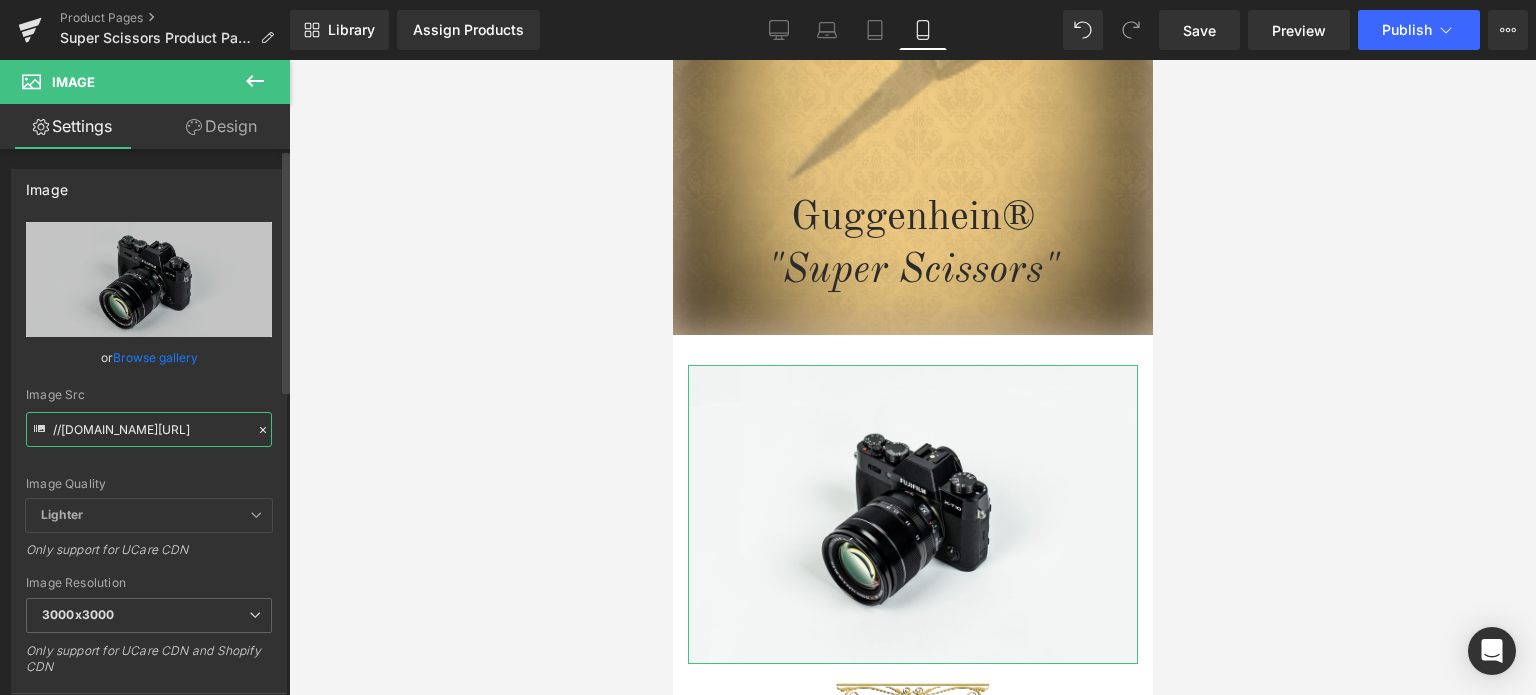 paste on "[URL][DOMAIN_NAME]" 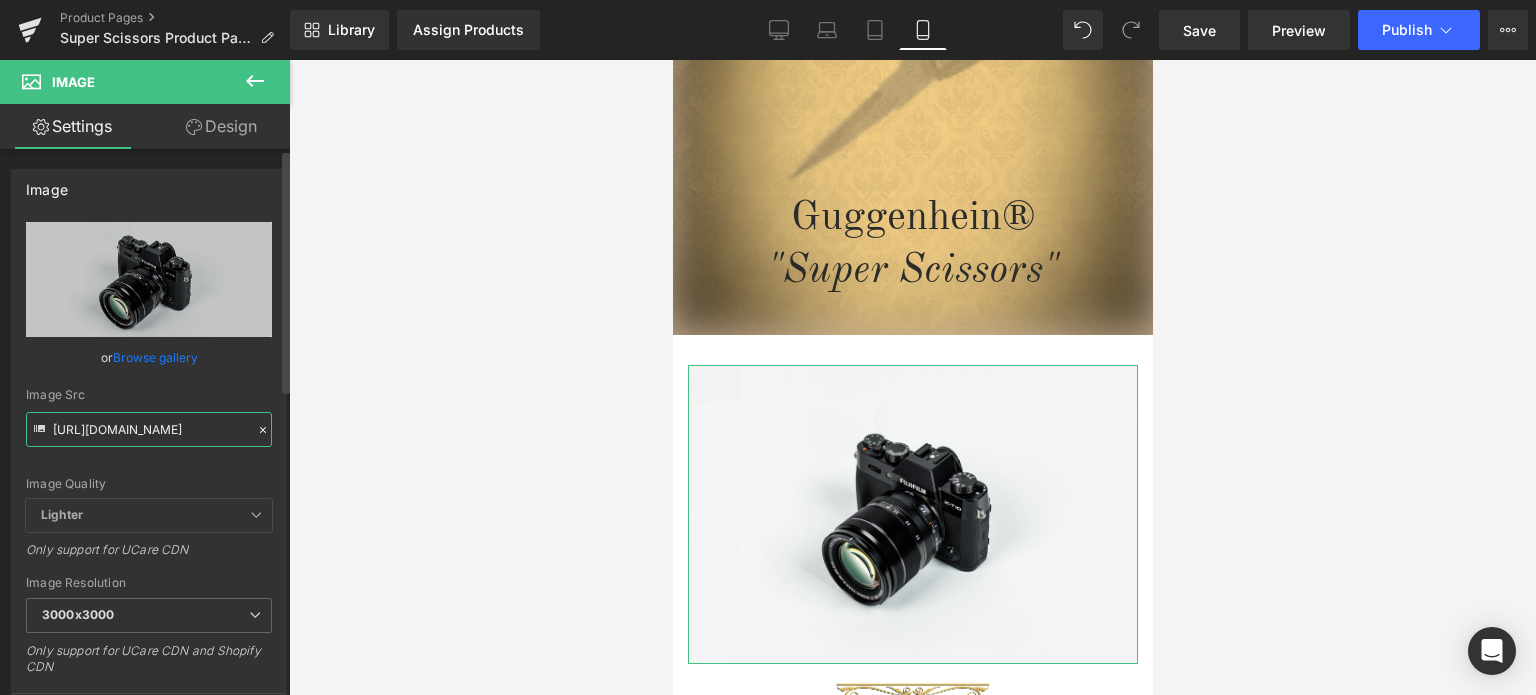 scroll, scrollTop: 0, scrollLeft: 507, axis: horizontal 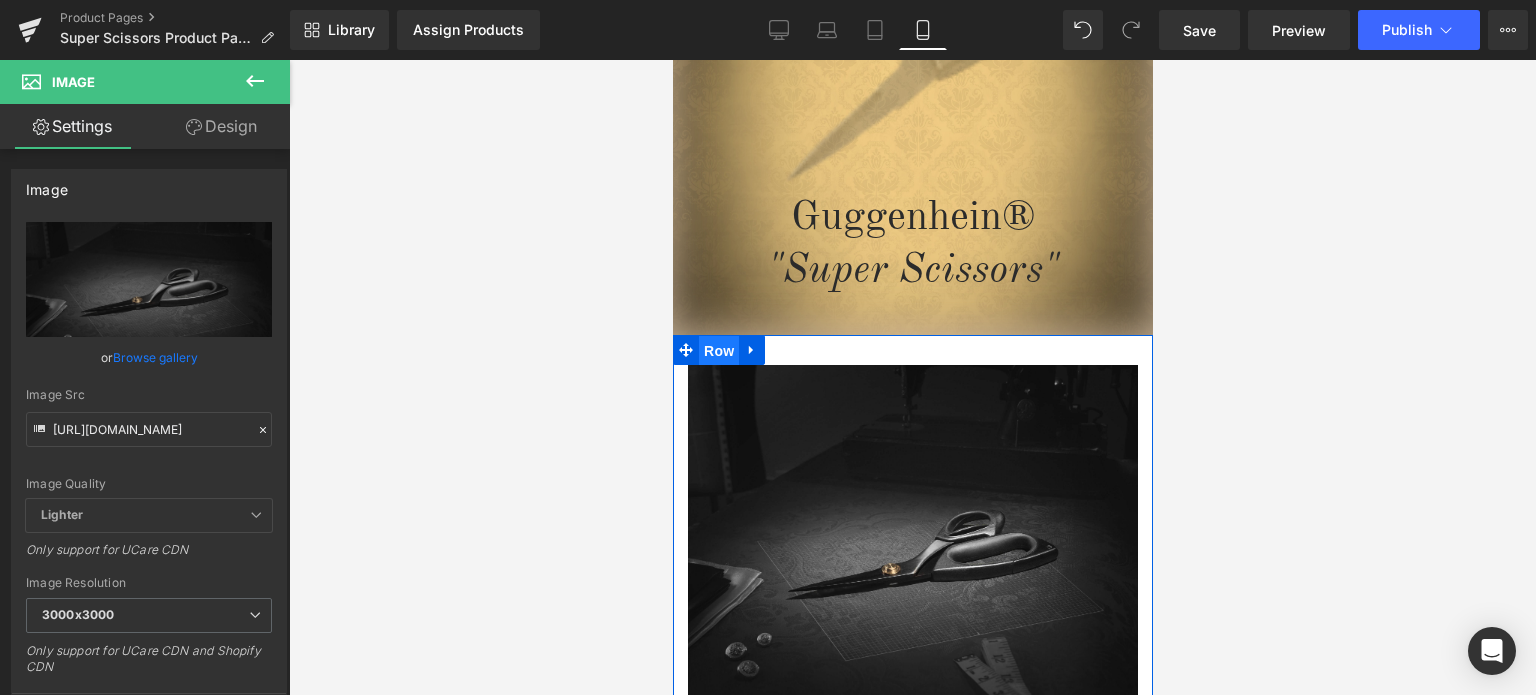 click on "Row" at bounding box center (718, 351) 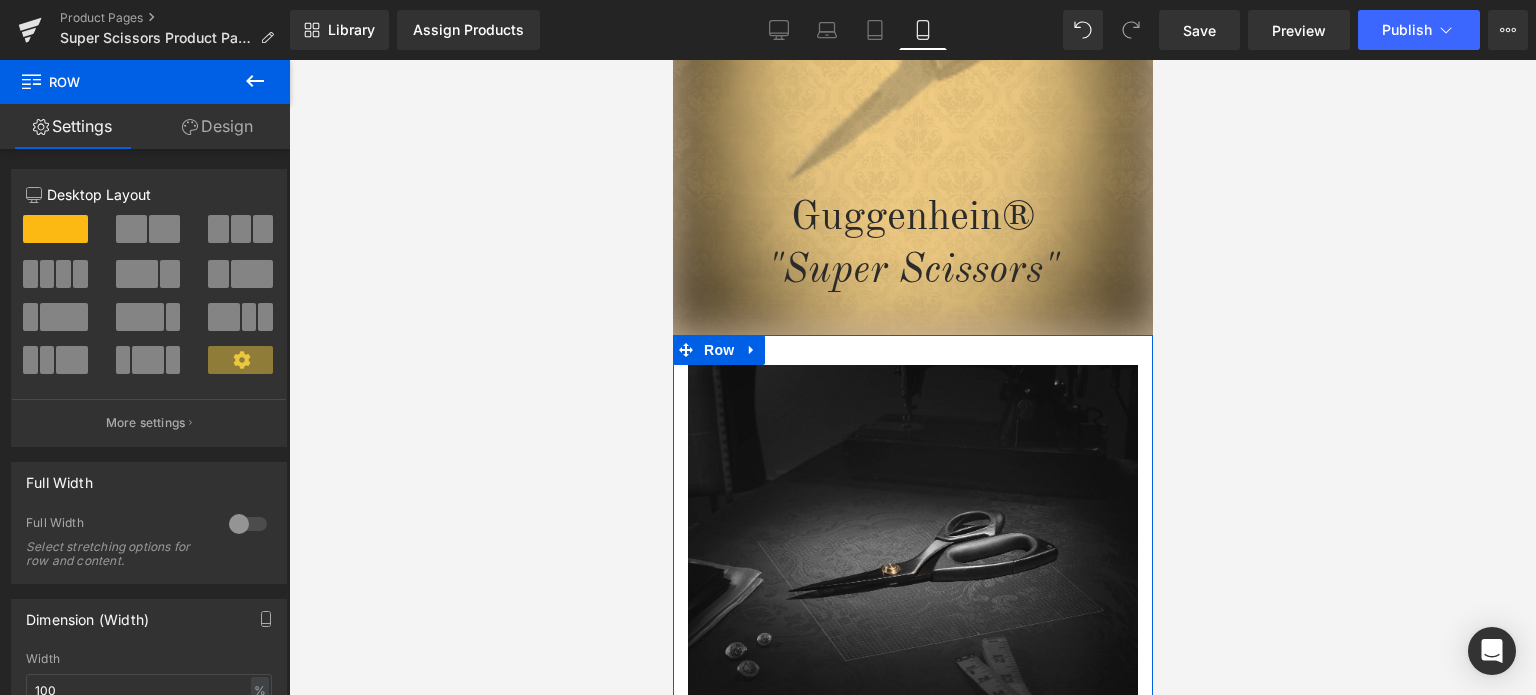 click at bounding box center [248, 524] 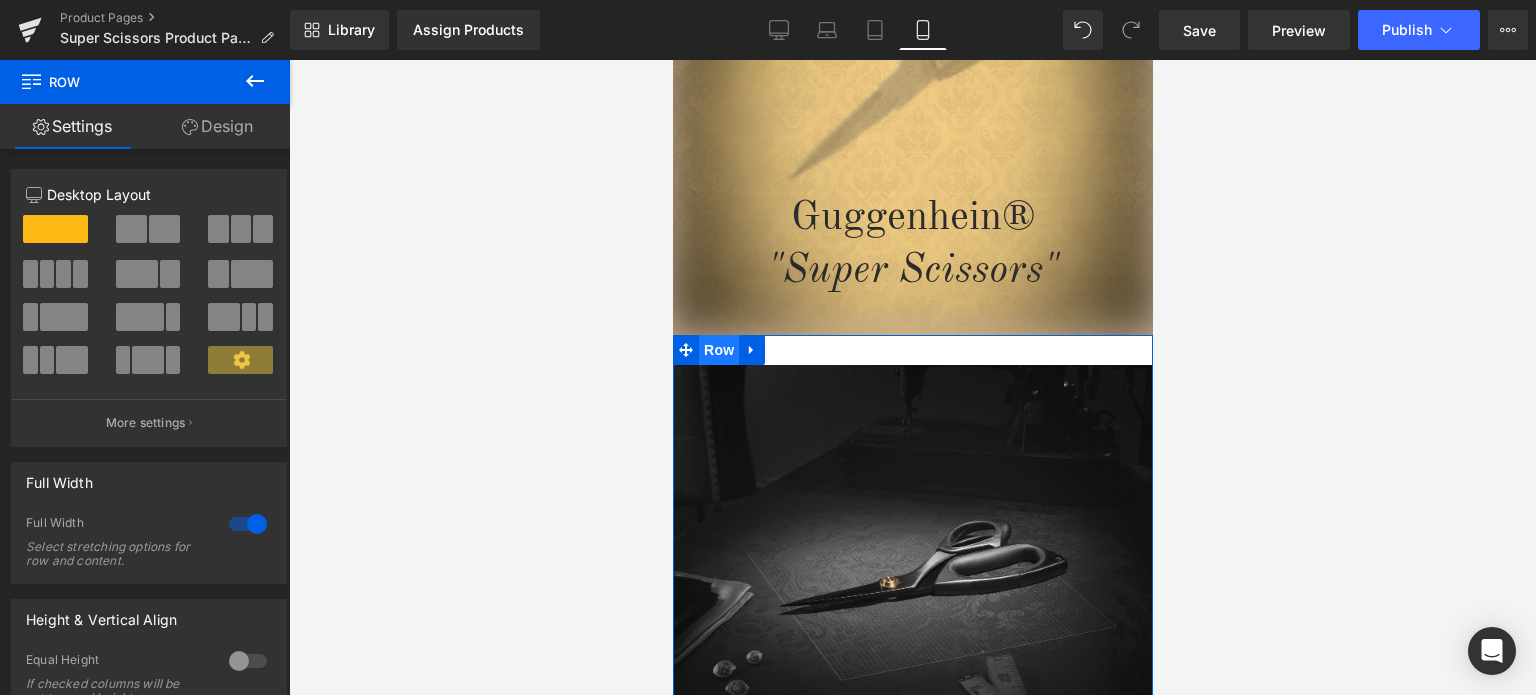 click on "Row" at bounding box center (718, 350) 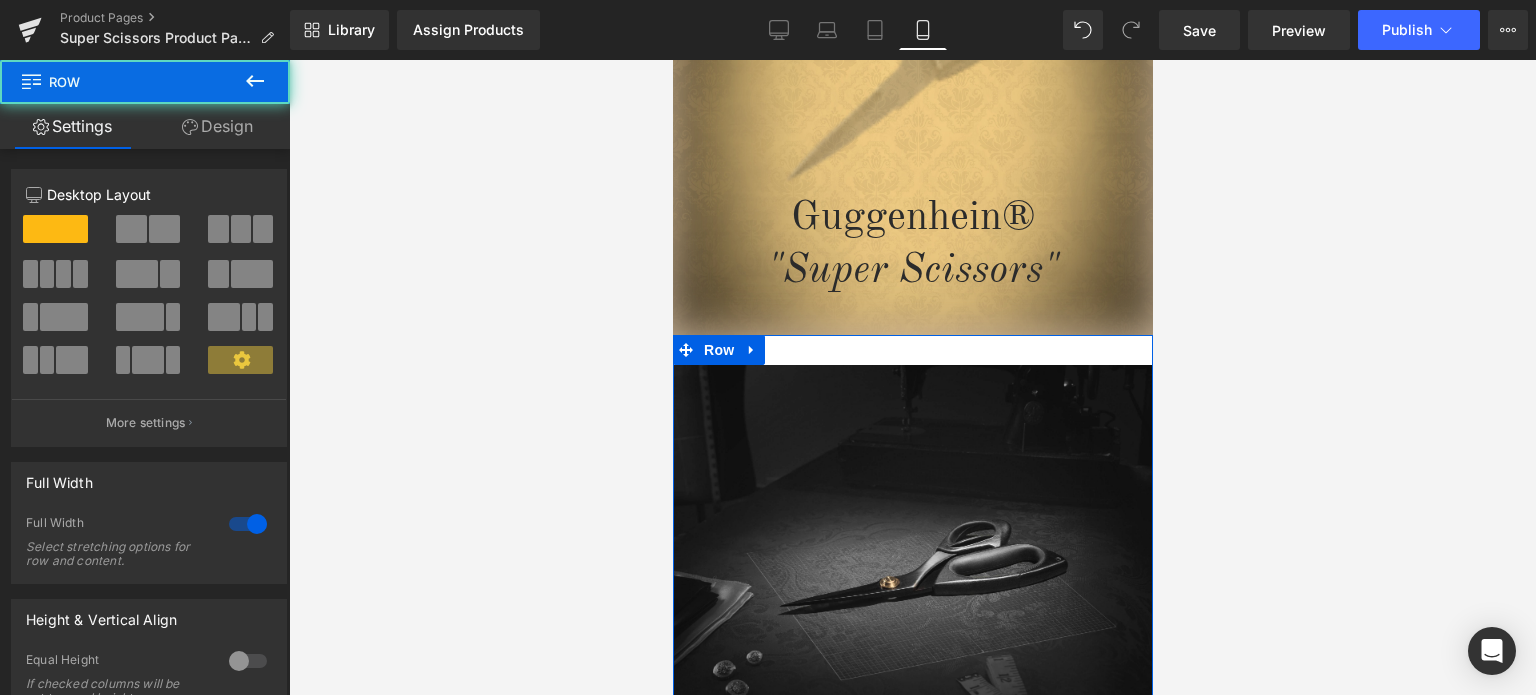 click on "Design" at bounding box center (217, 126) 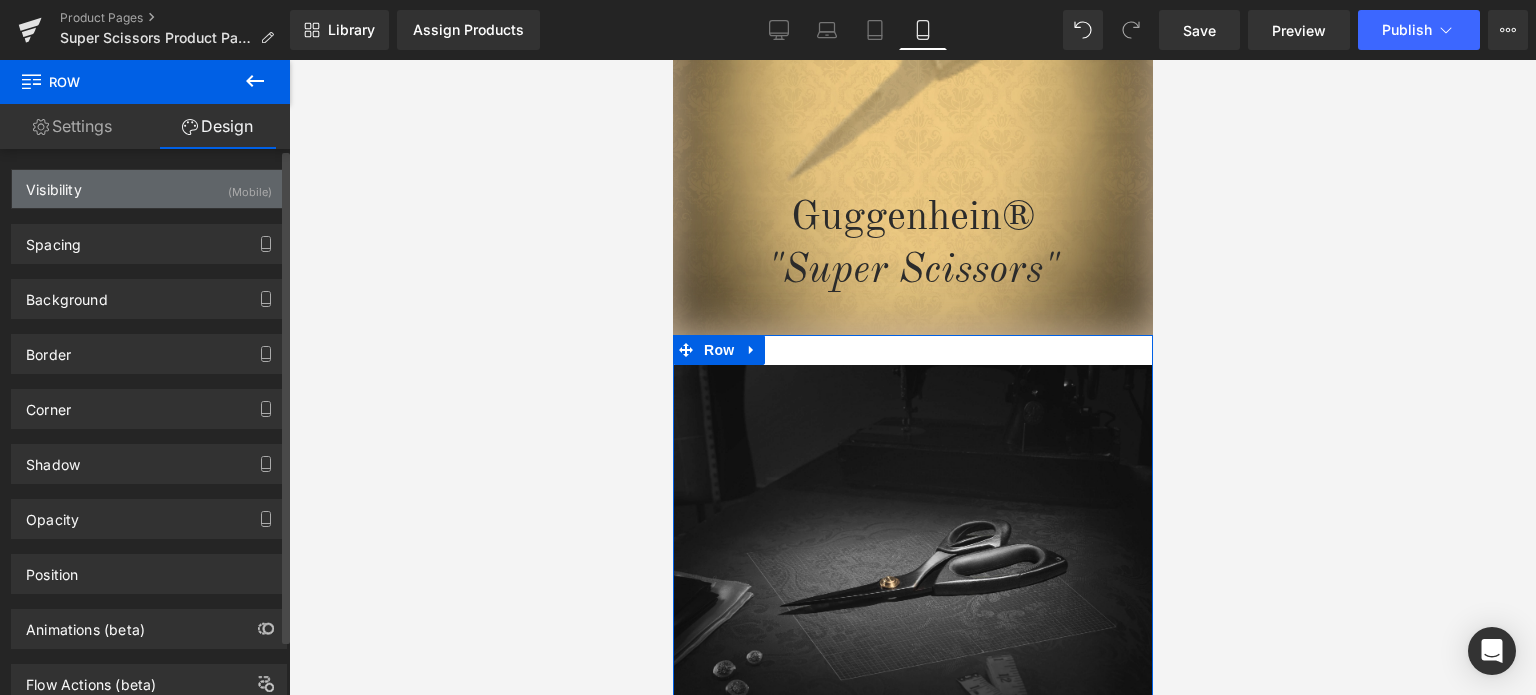 click on "Visibility
(Mobile)" at bounding box center (149, 189) 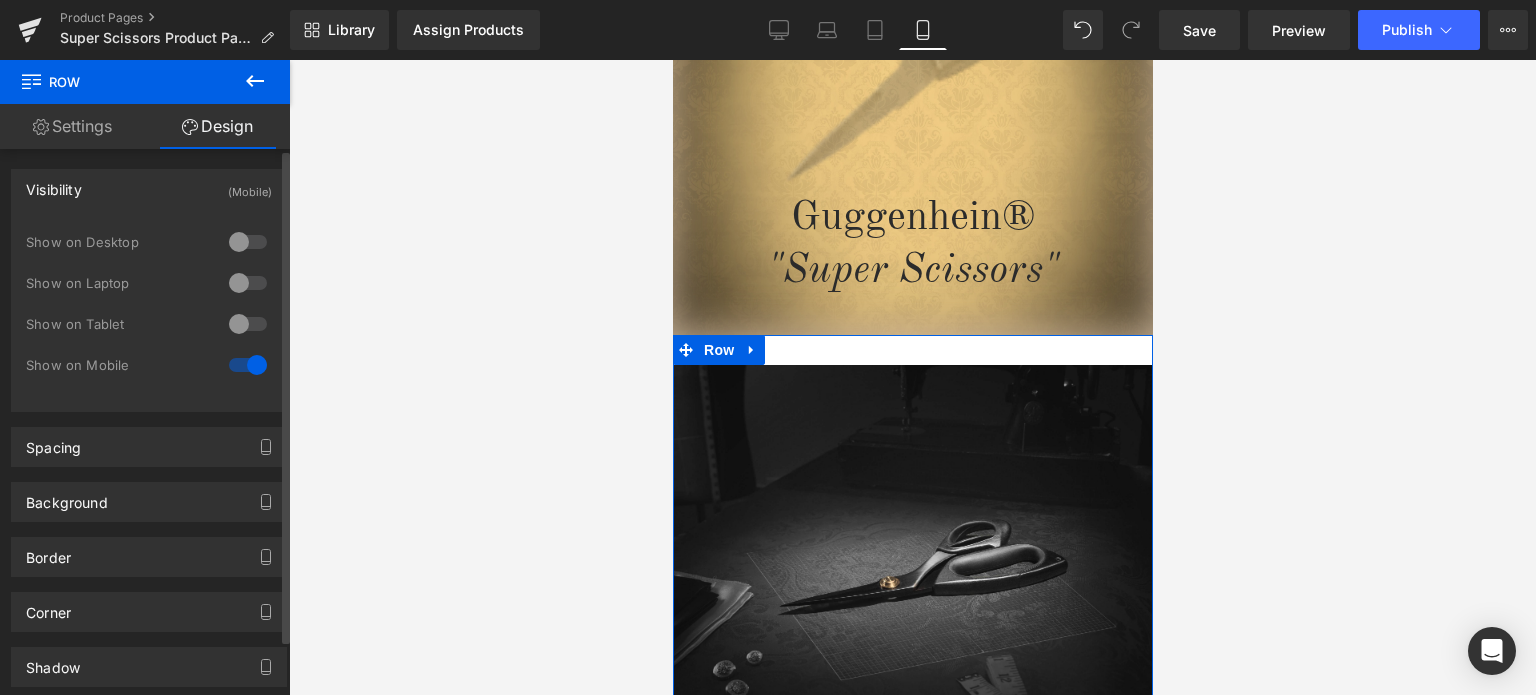 click on "Visibility
(Mobile)" at bounding box center (149, 189) 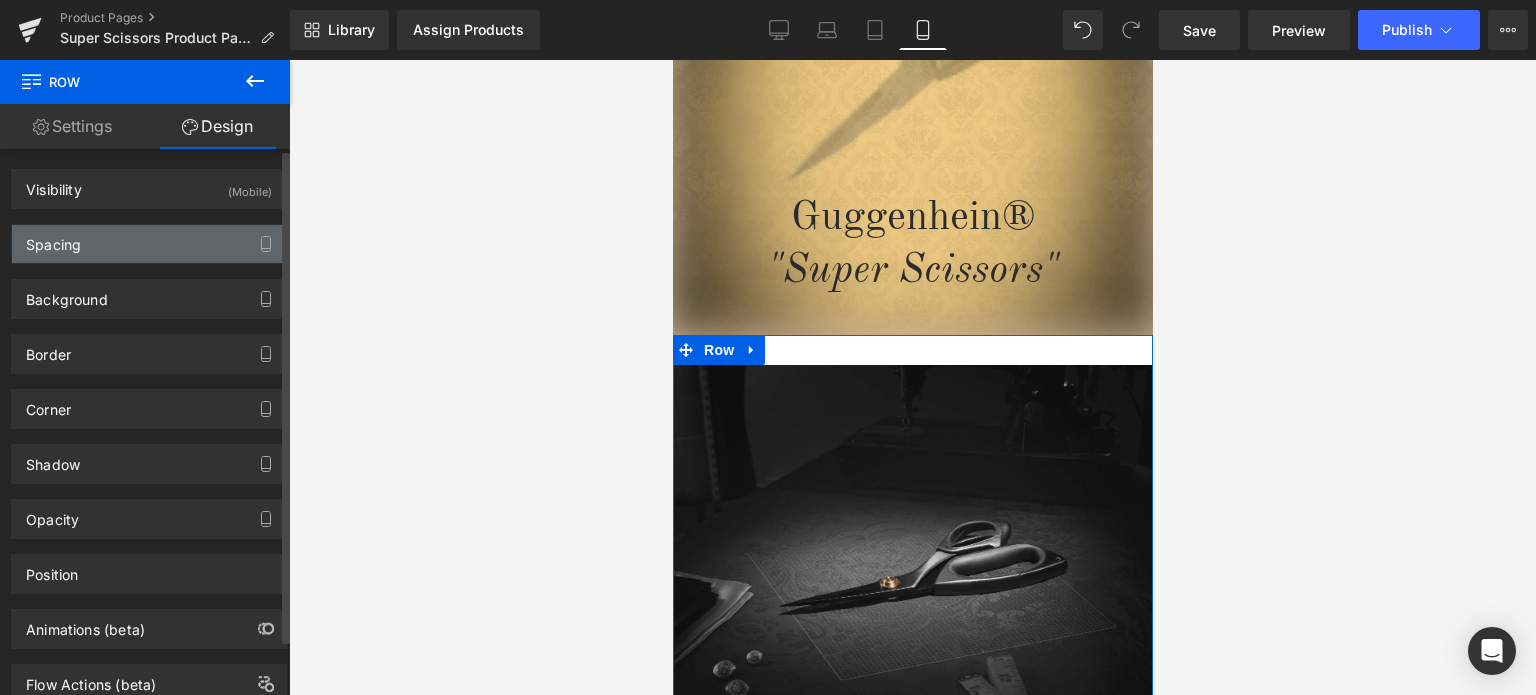 click on "Spacing" at bounding box center [149, 244] 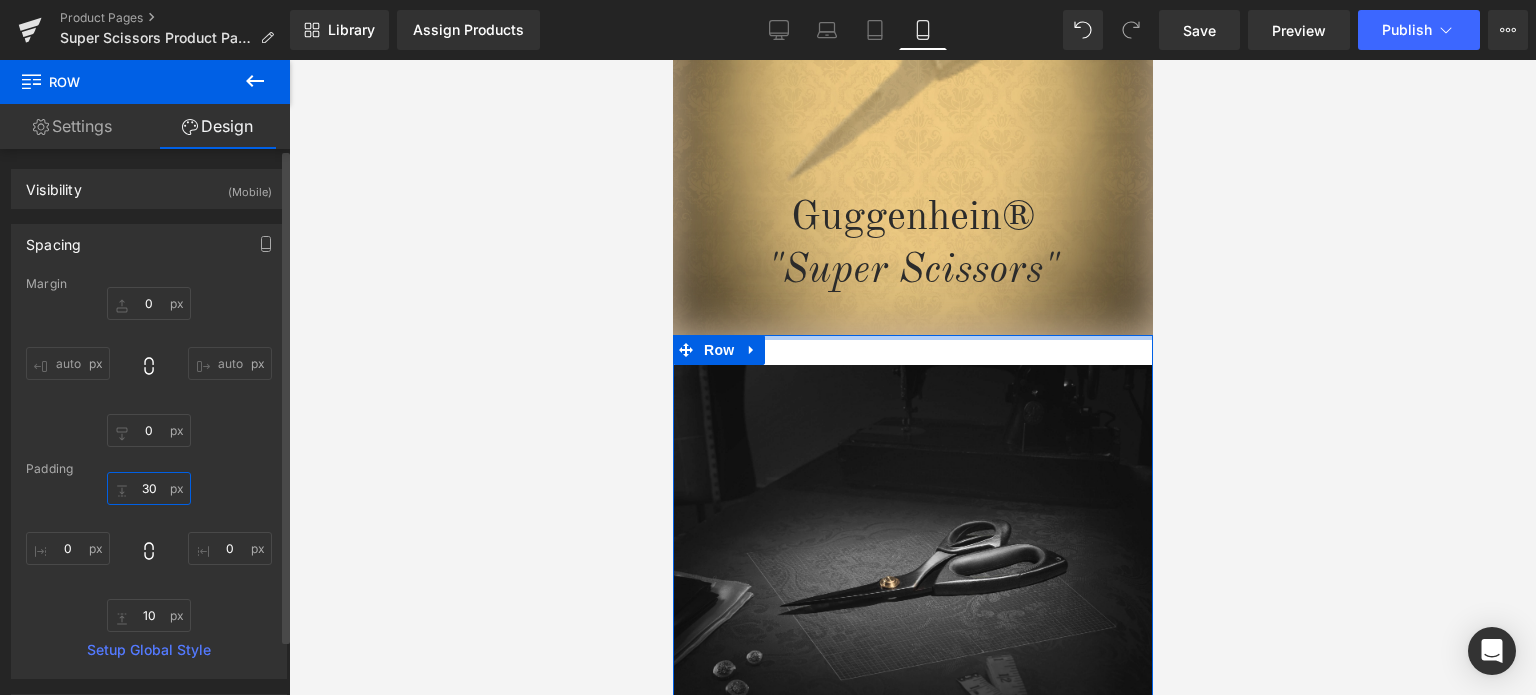 click at bounding box center [149, 488] 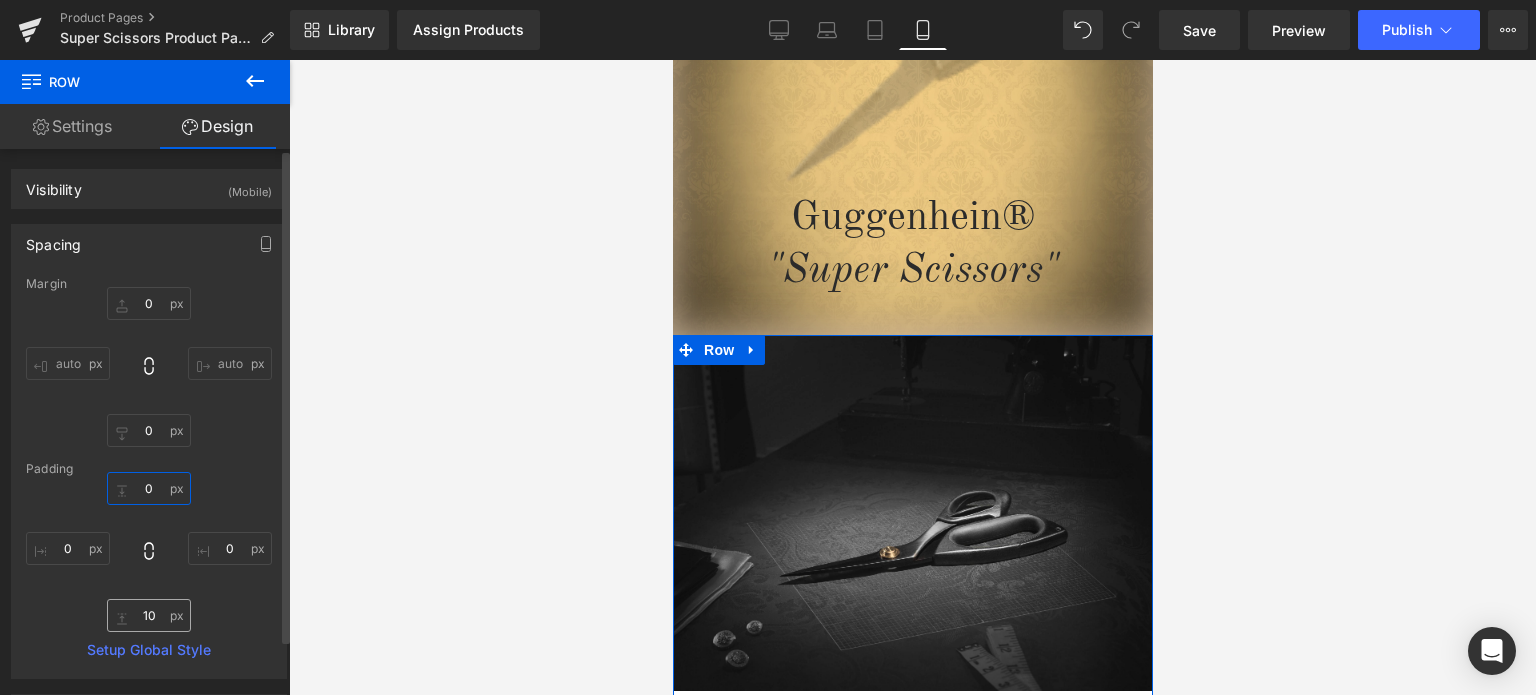 type on "0" 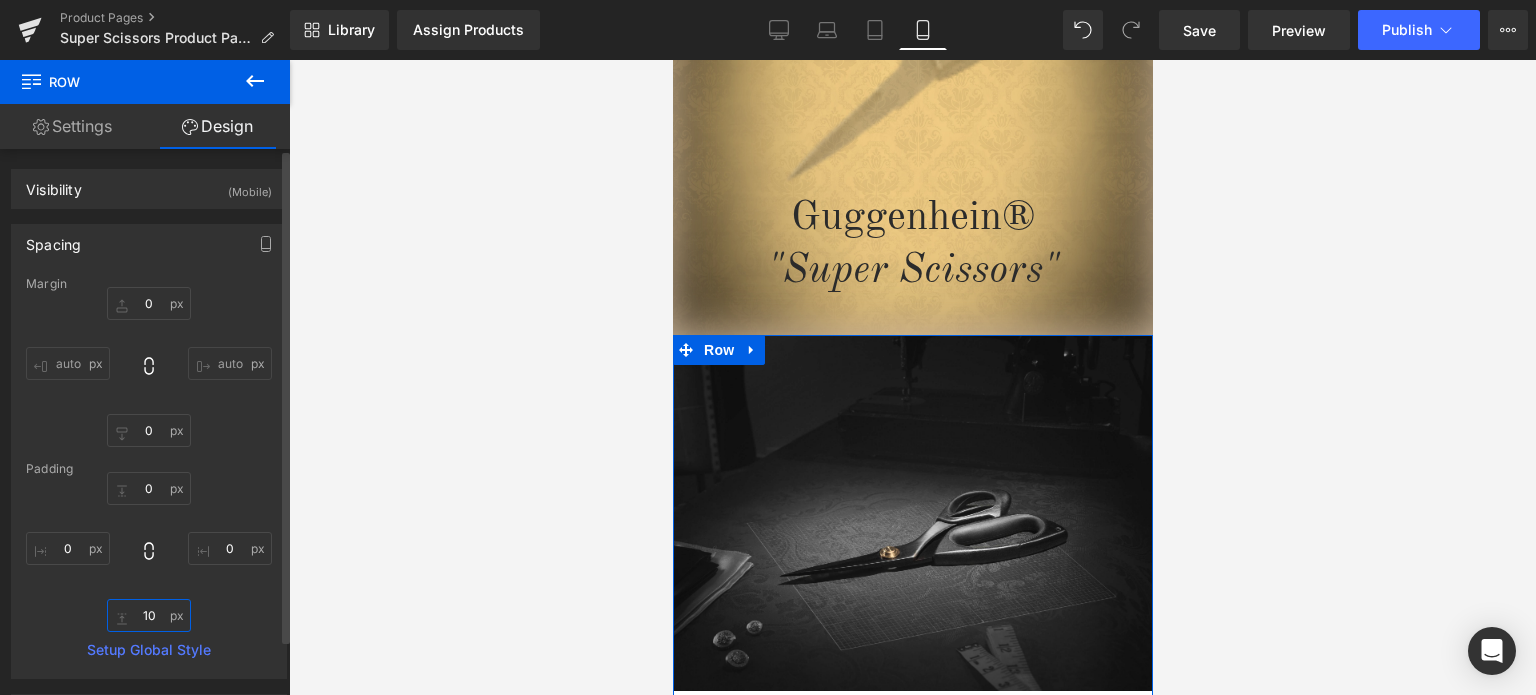 click at bounding box center (149, 615) 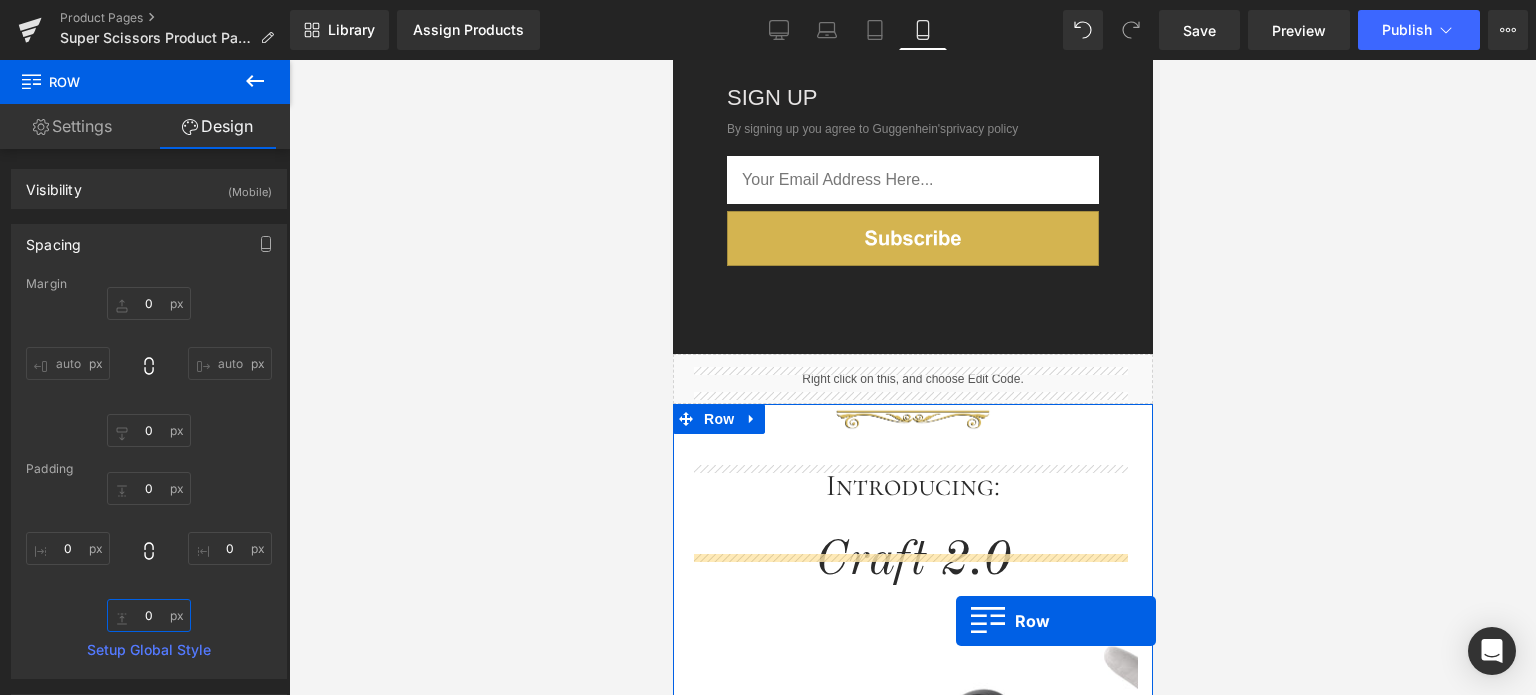 scroll, scrollTop: 3380, scrollLeft: 0, axis: vertical 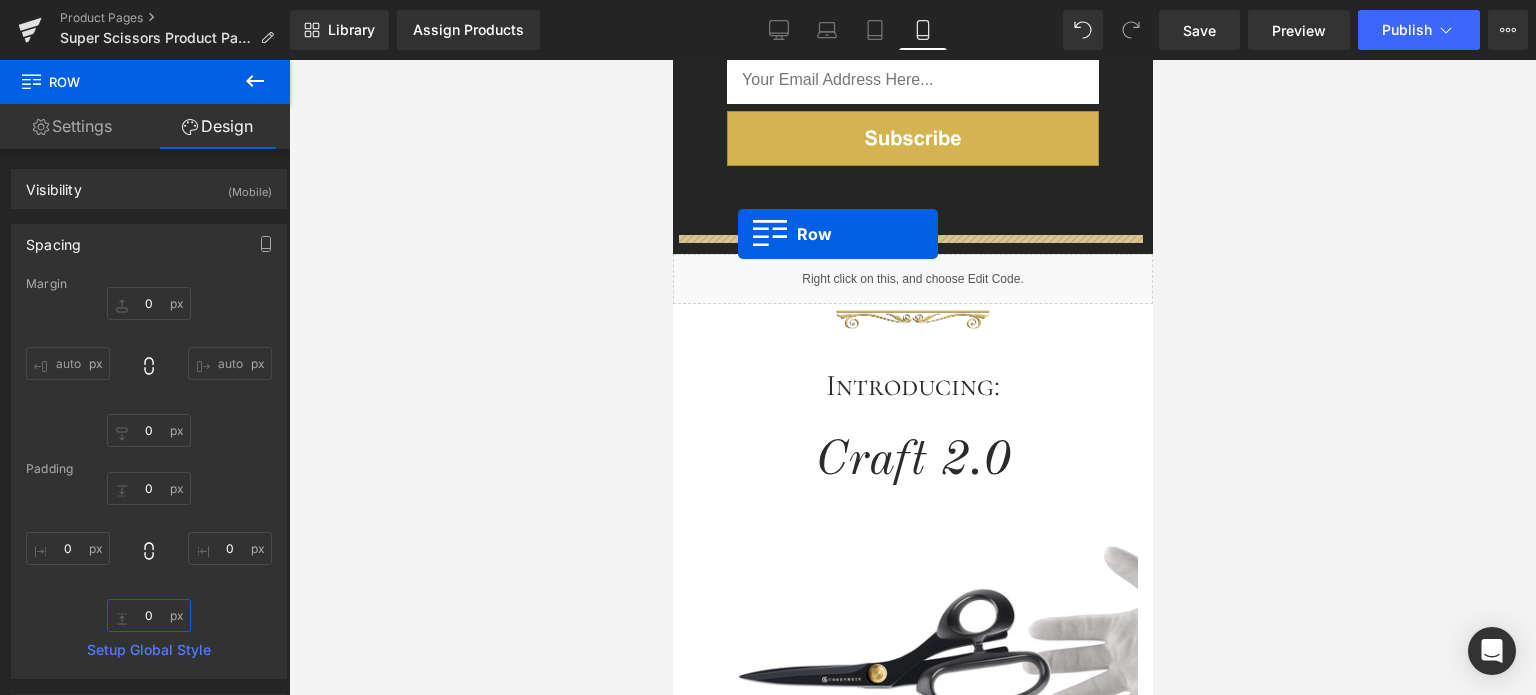 drag, startPoint x: 676, startPoint y: 206, endPoint x: 737, endPoint y: 234, distance: 67.11929 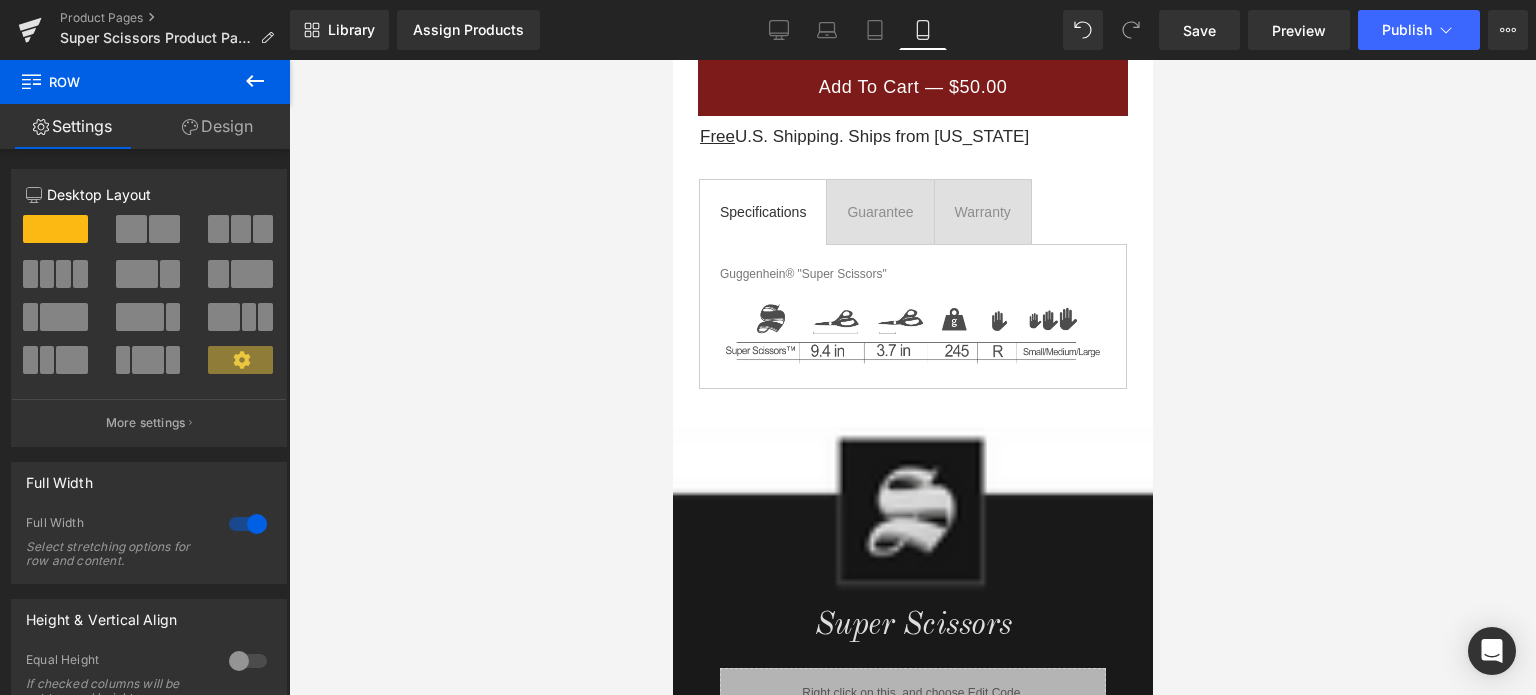 scroll, scrollTop: 530, scrollLeft: 0, axis: vertical 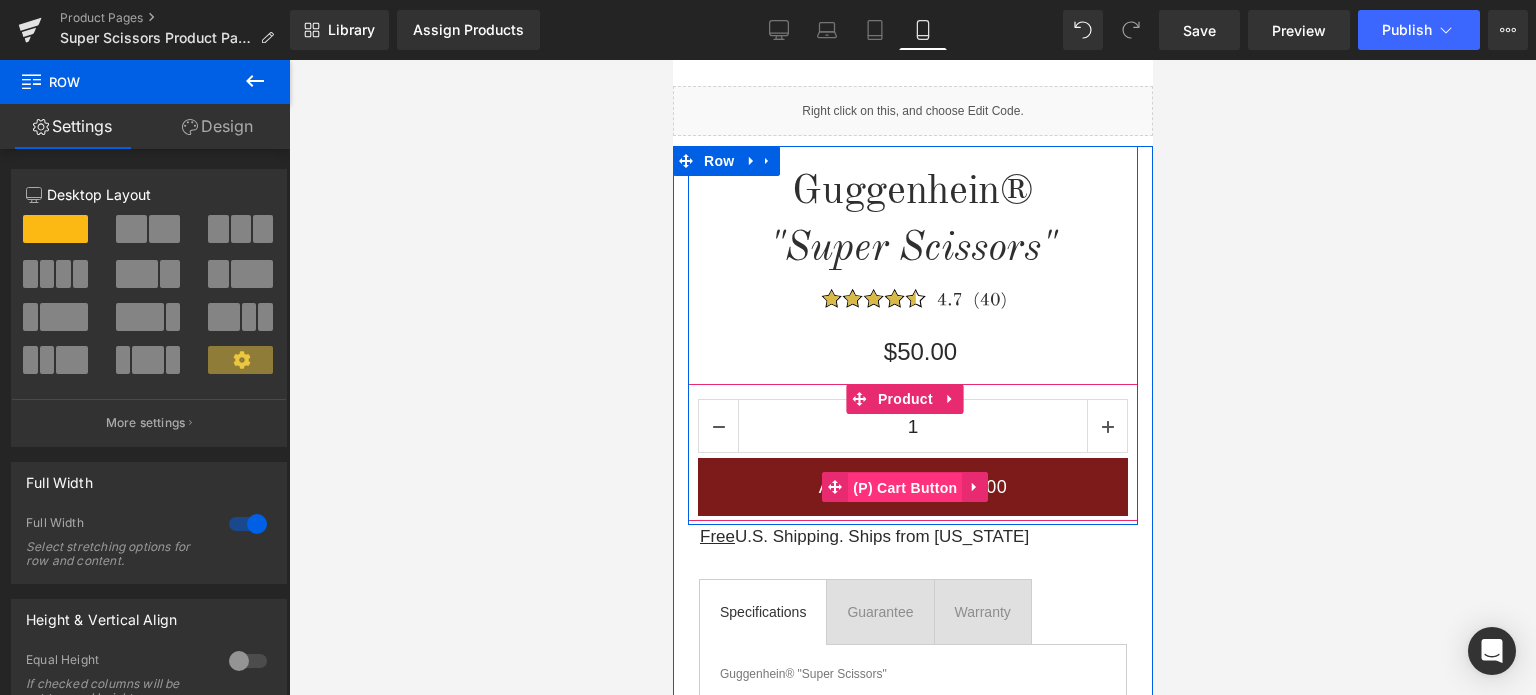 drag, startPoint x: 907, startPoint y: 488, endPoint x: 1242, endPoint y: 535, distance: 338.28094 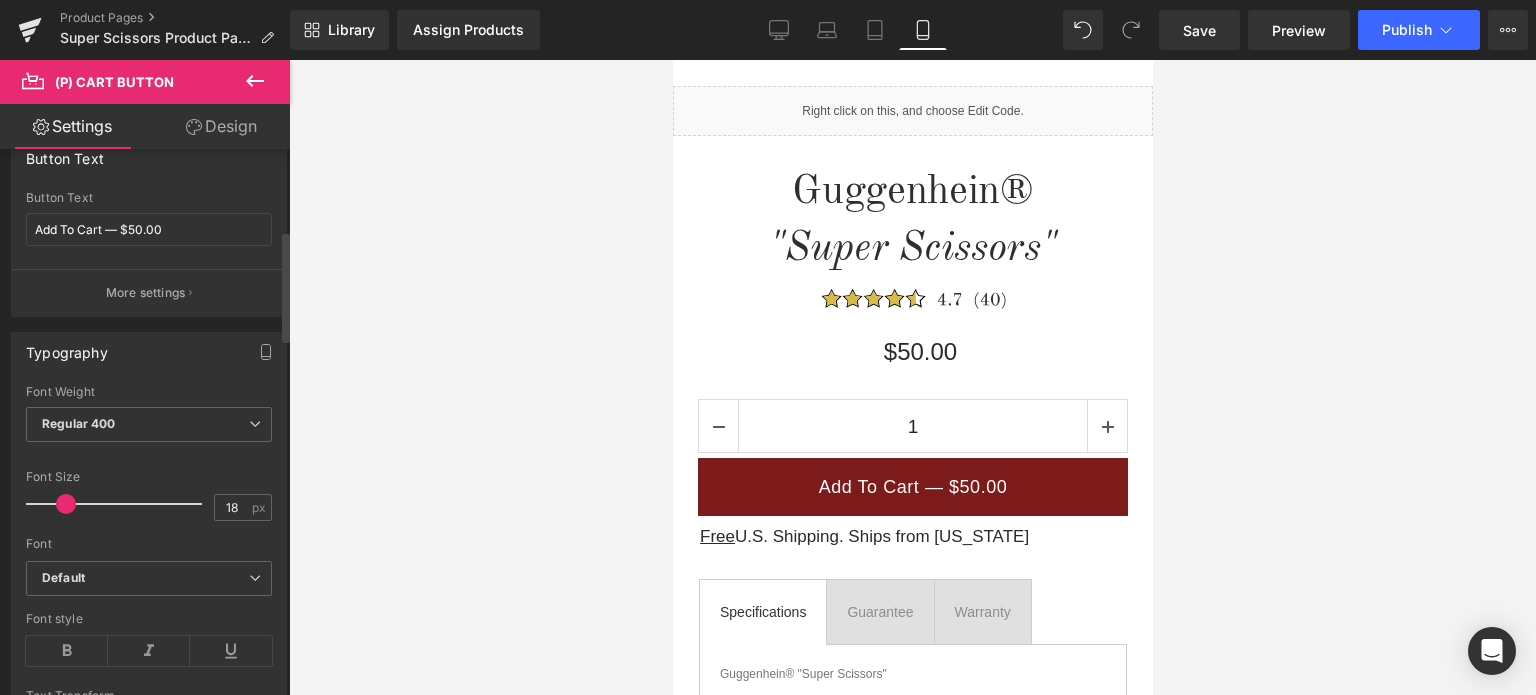 scroll, scrollTop: 700, scrollLeft: 0, axis: vertical 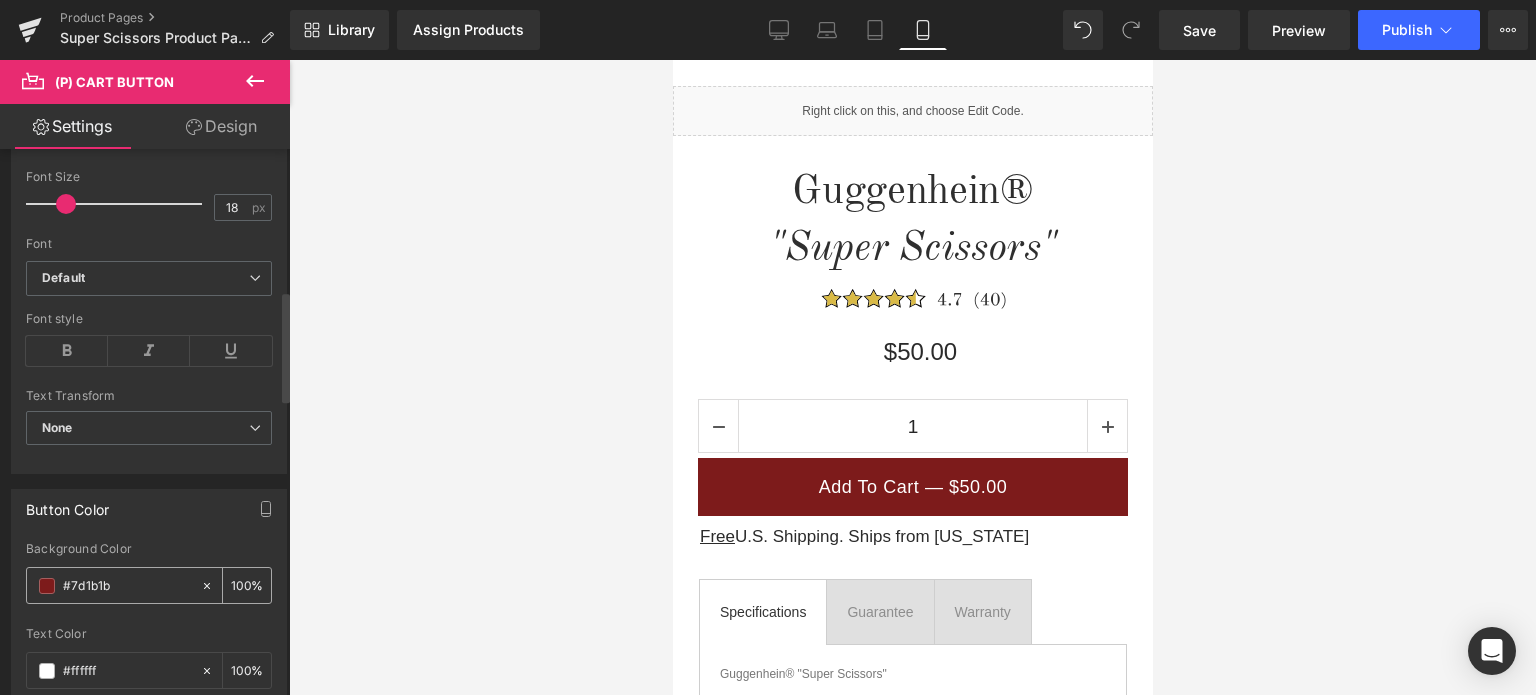 click at bounding box center [47, 586] 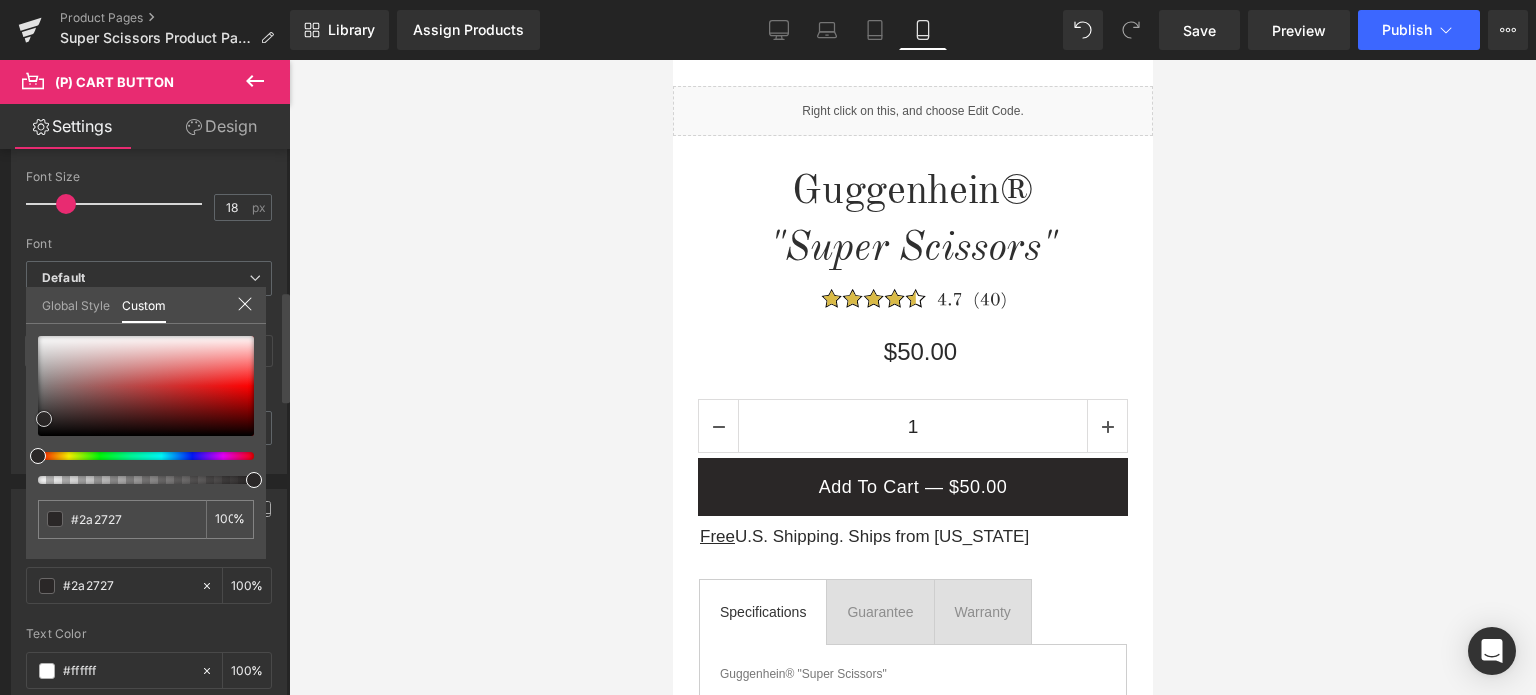 drag, startPoint x: 37, startPoint y: 371, endPoint x: 44, endPoint y: 419, distance: 48.507732 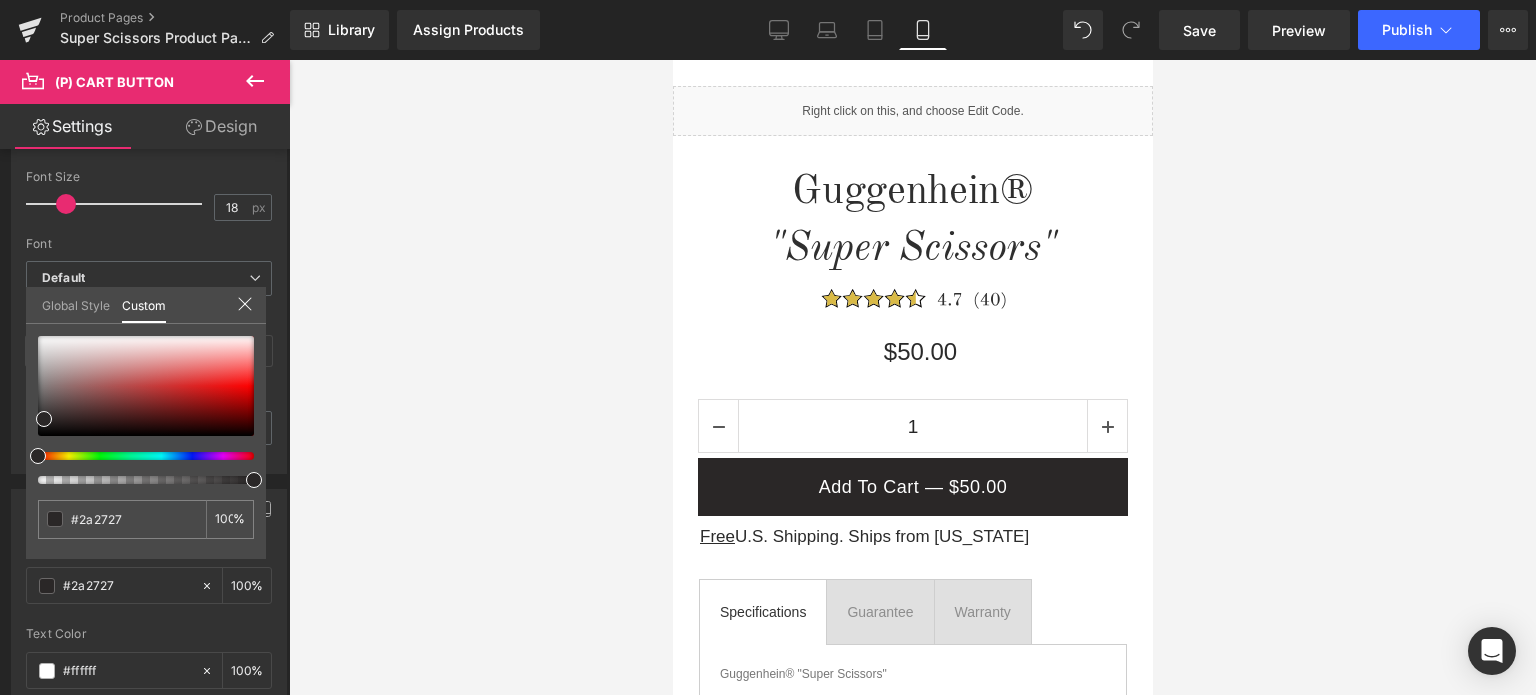 click at bounding box center [912, 377] 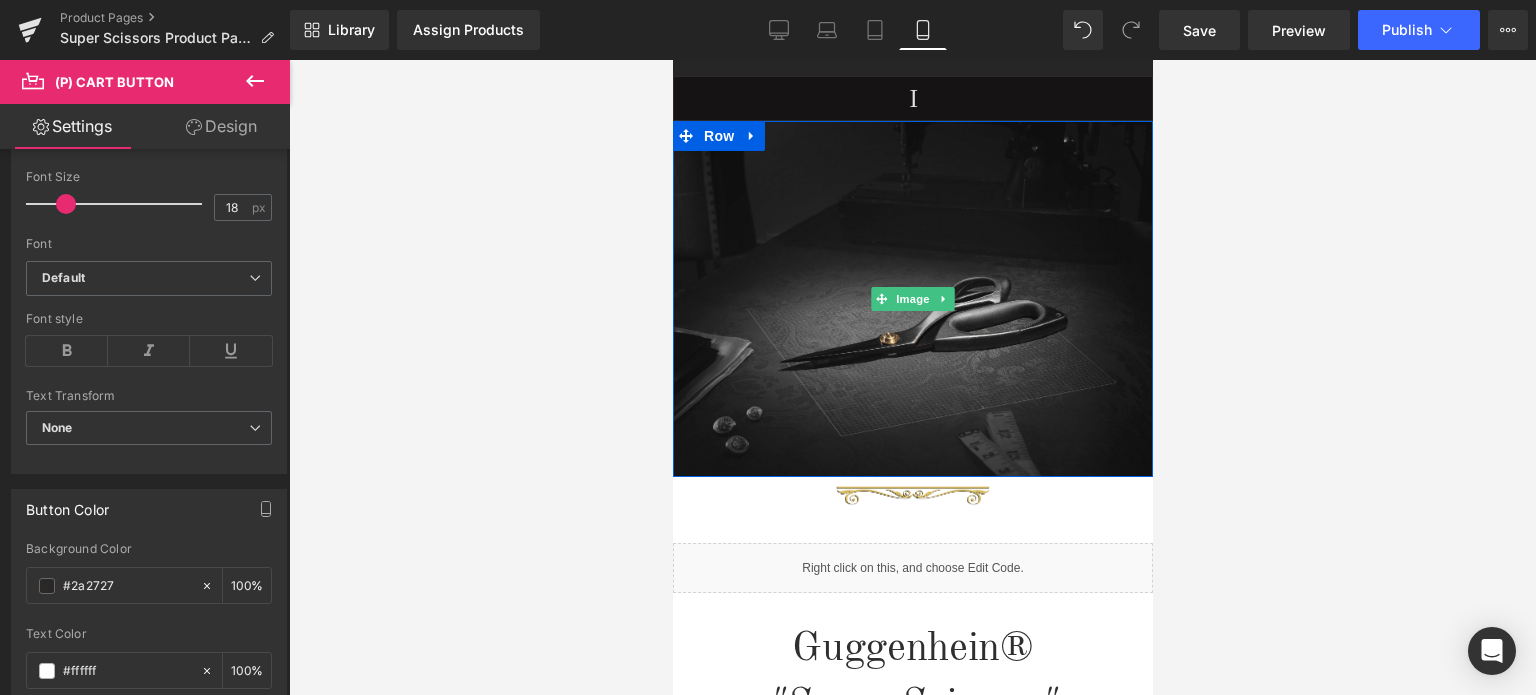 scroll, scrollTop: 0, scrollLeft: 0, axis: both 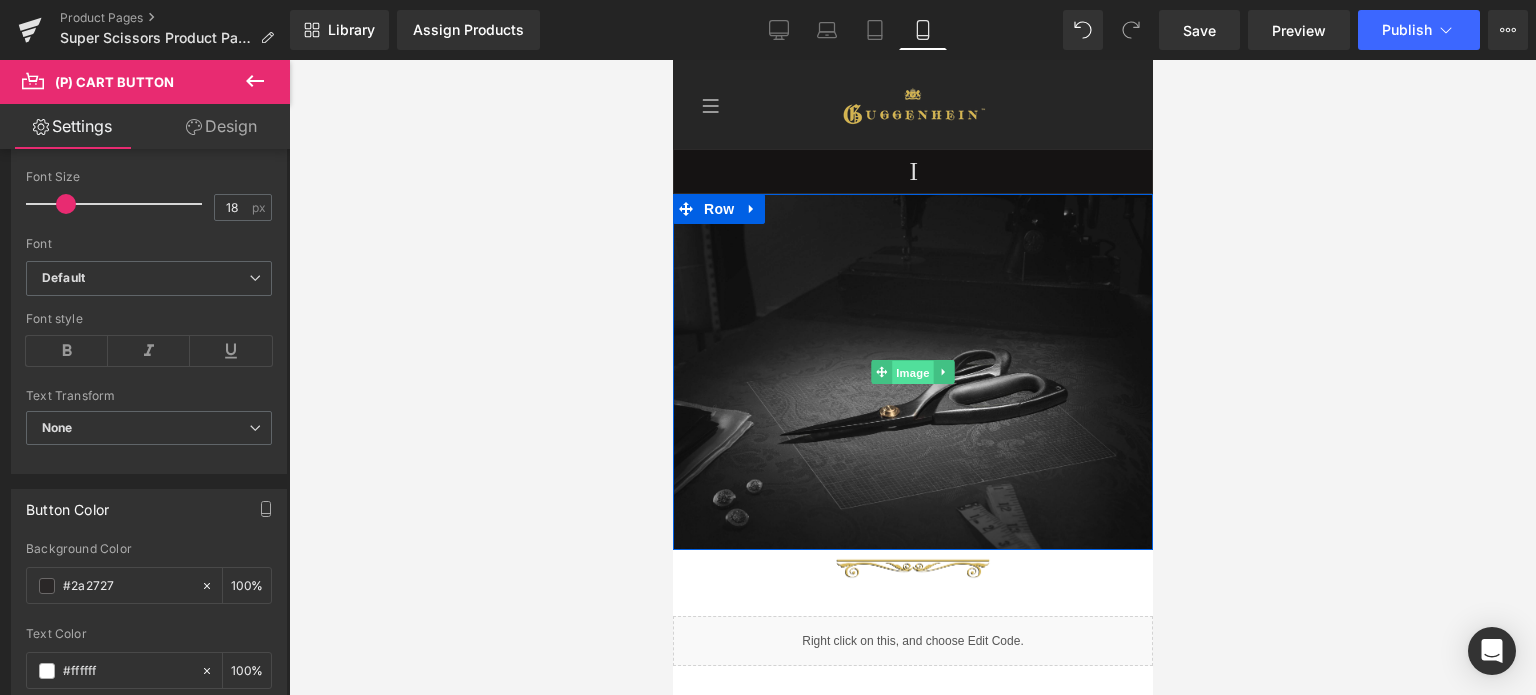 drag, startPoint x: 900, startPoint y: 372, endPoint x: 1306, endPoint y: 563, distance: 448.68362 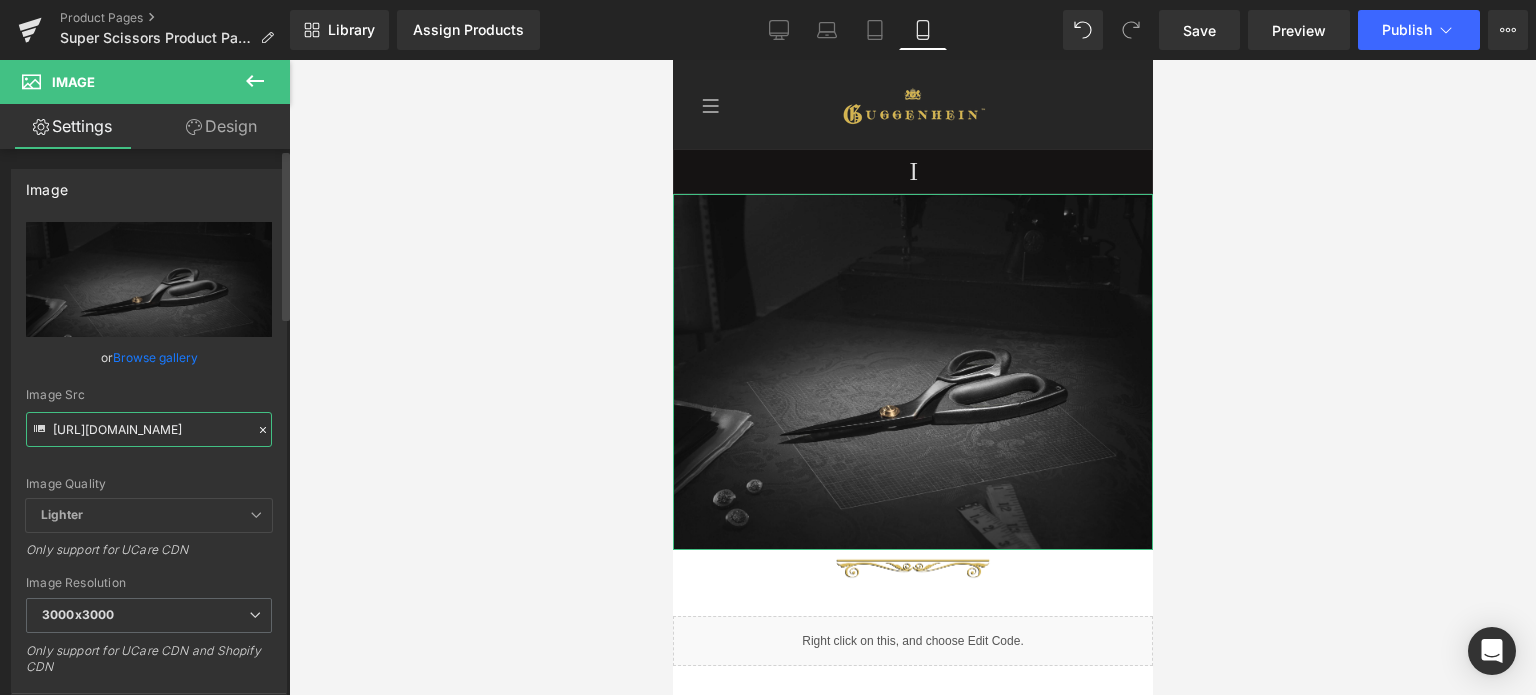 click on "[URL][DOMAIN_NAME]" at bounding box center (149, 429) 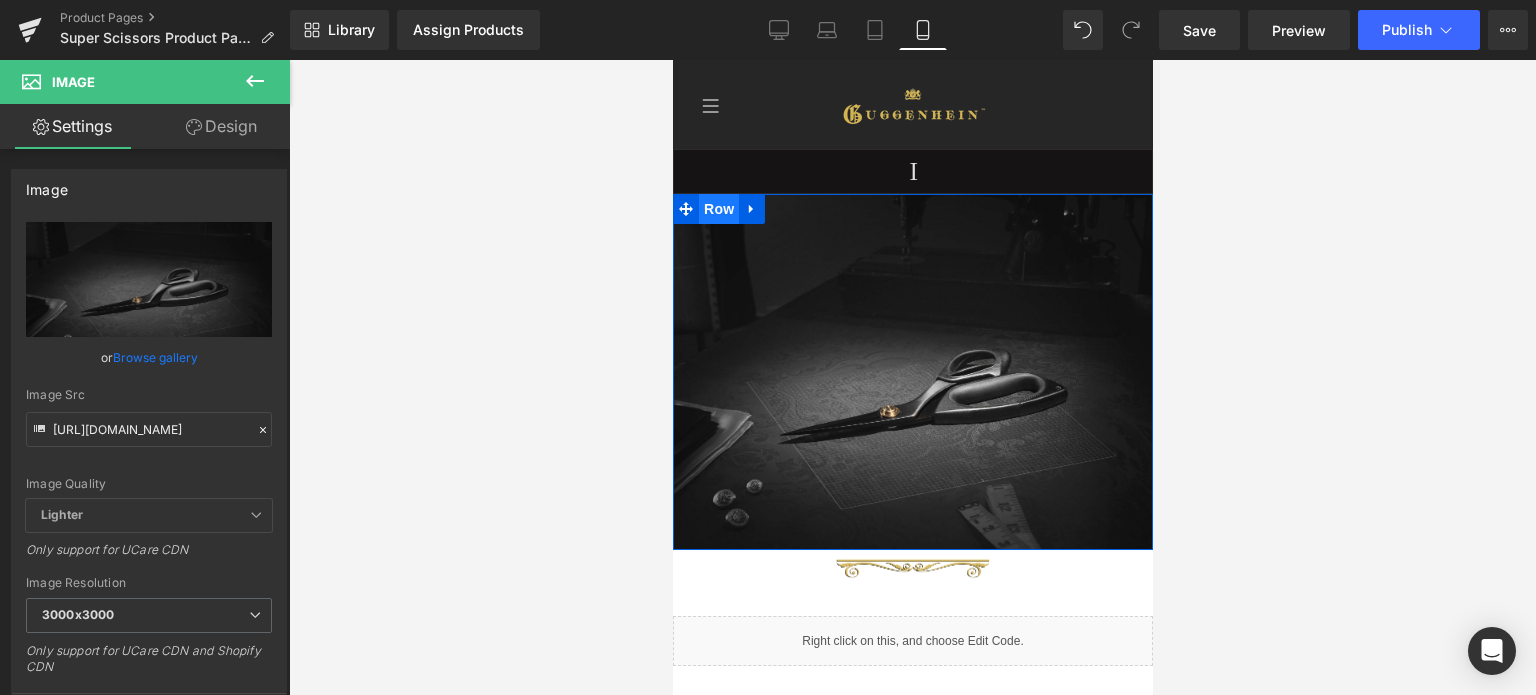 click on "Row" at bounding box center [718, 209] 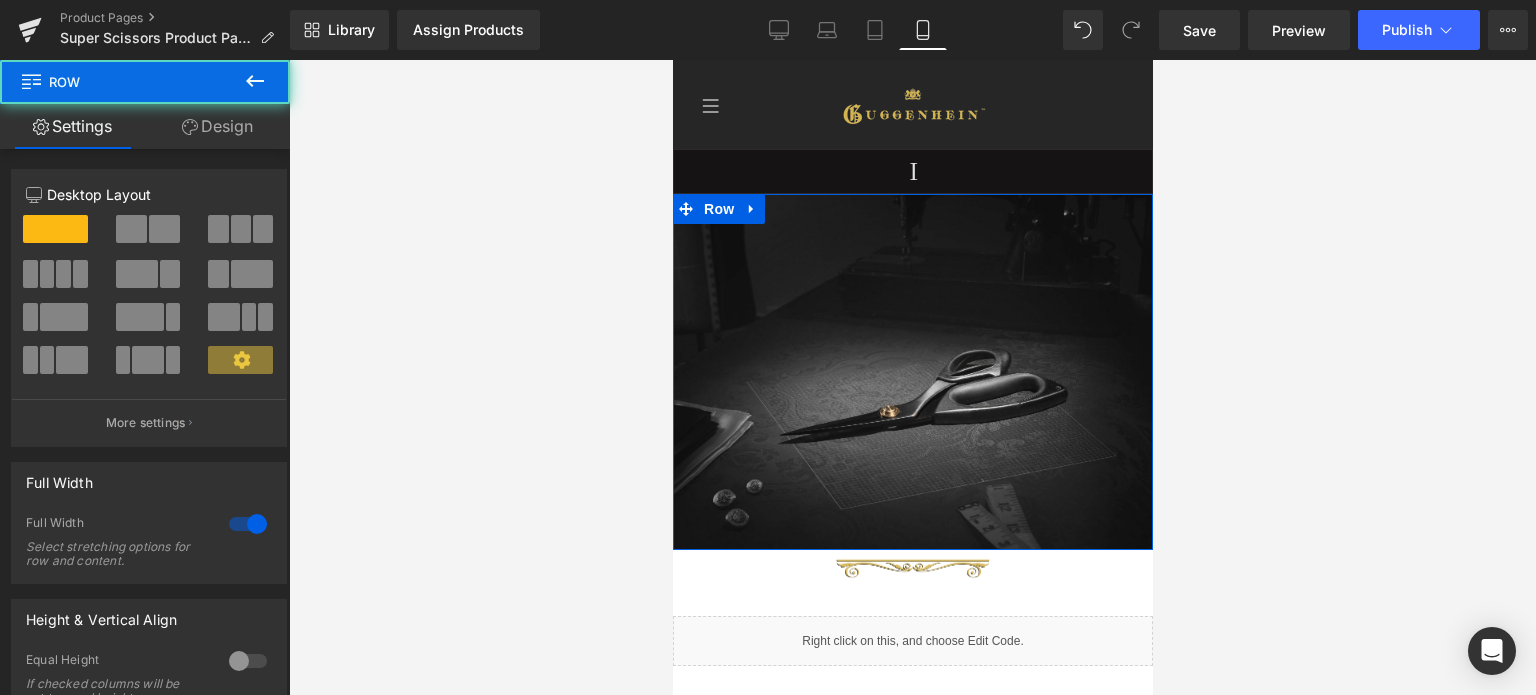 click on "Design" at bounding box center (217, 126) 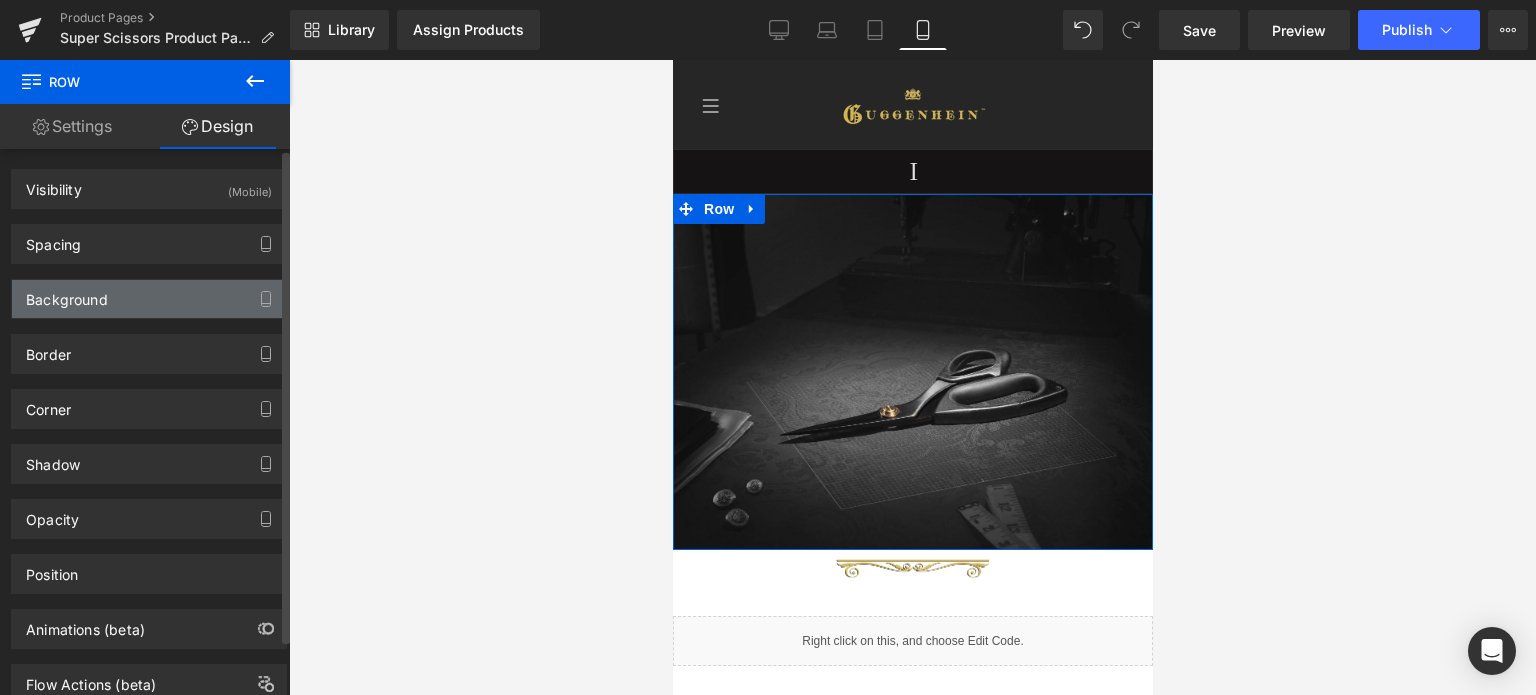 click on "Background" at bounding box center [149, 299] 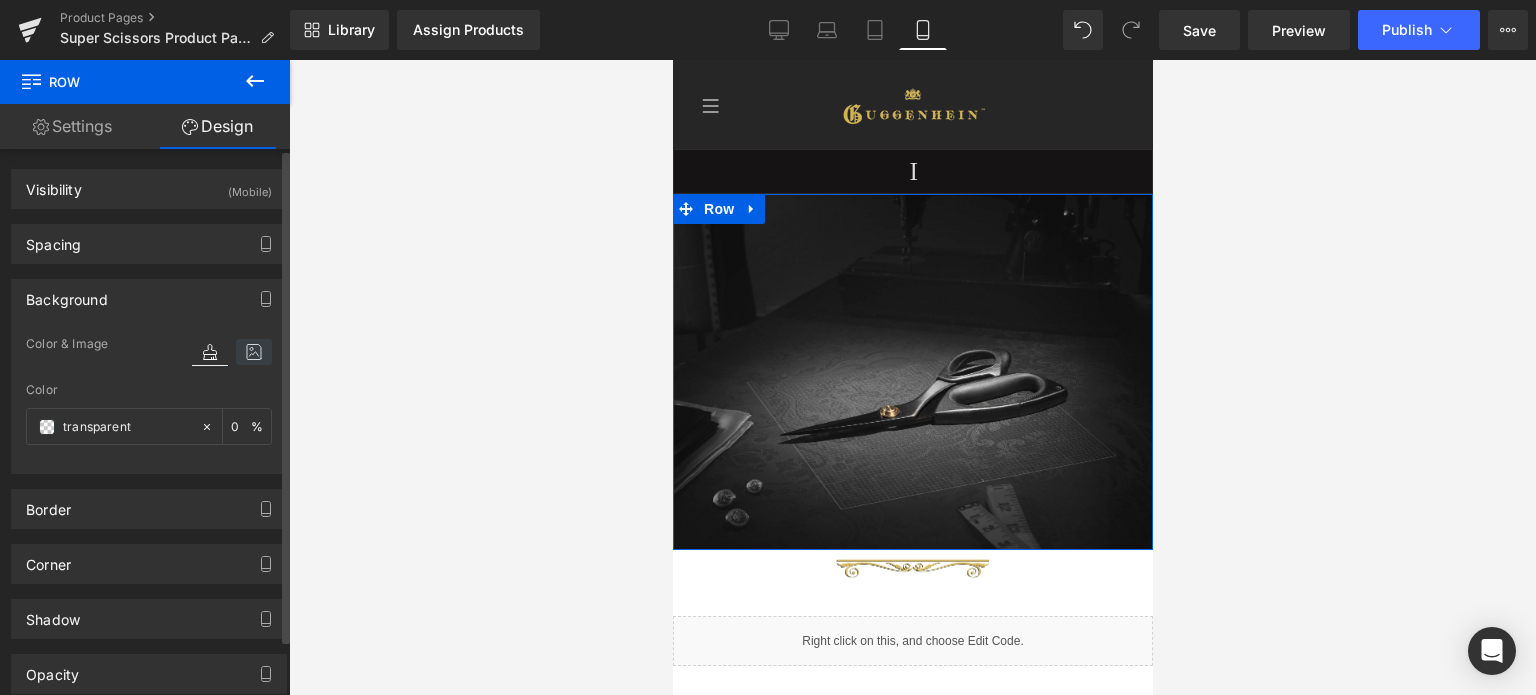 click at bounding box center (254, 352) 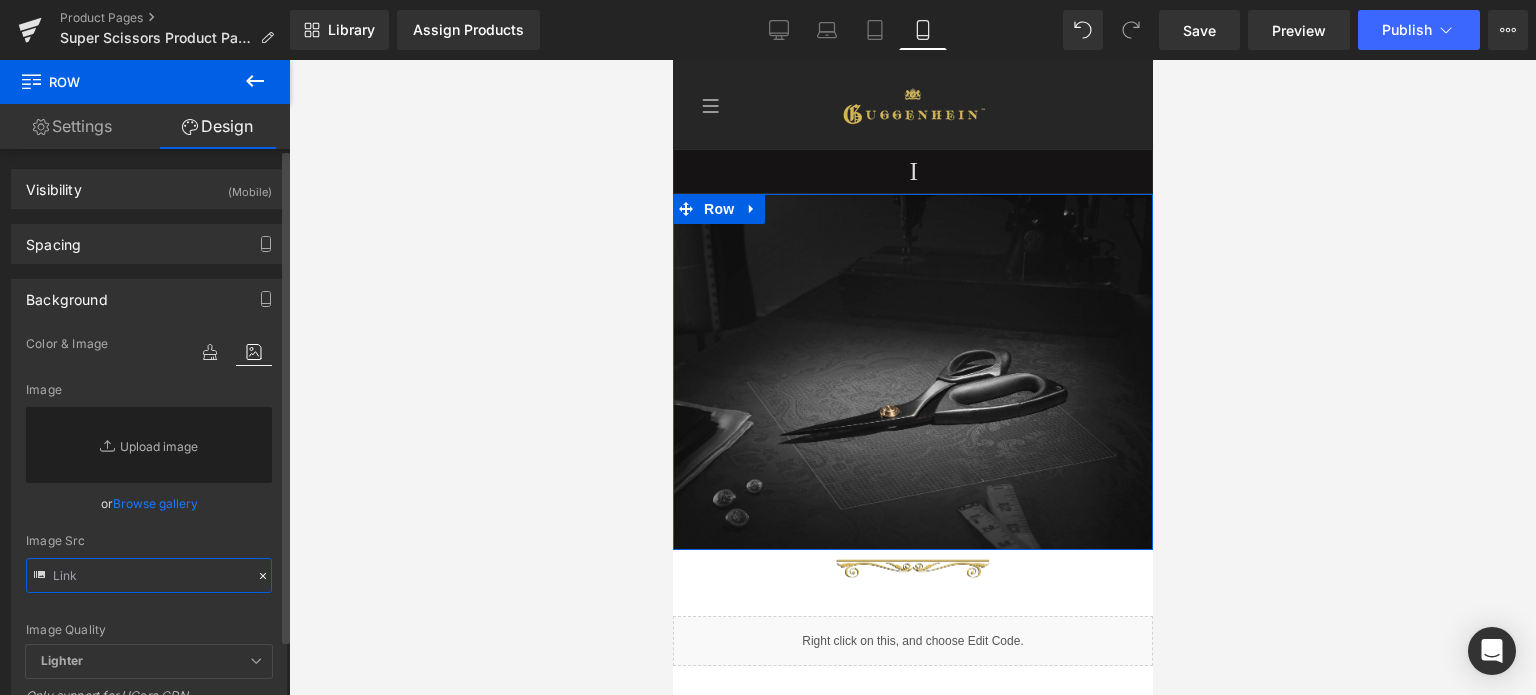 click at bounding box center [149, 575] 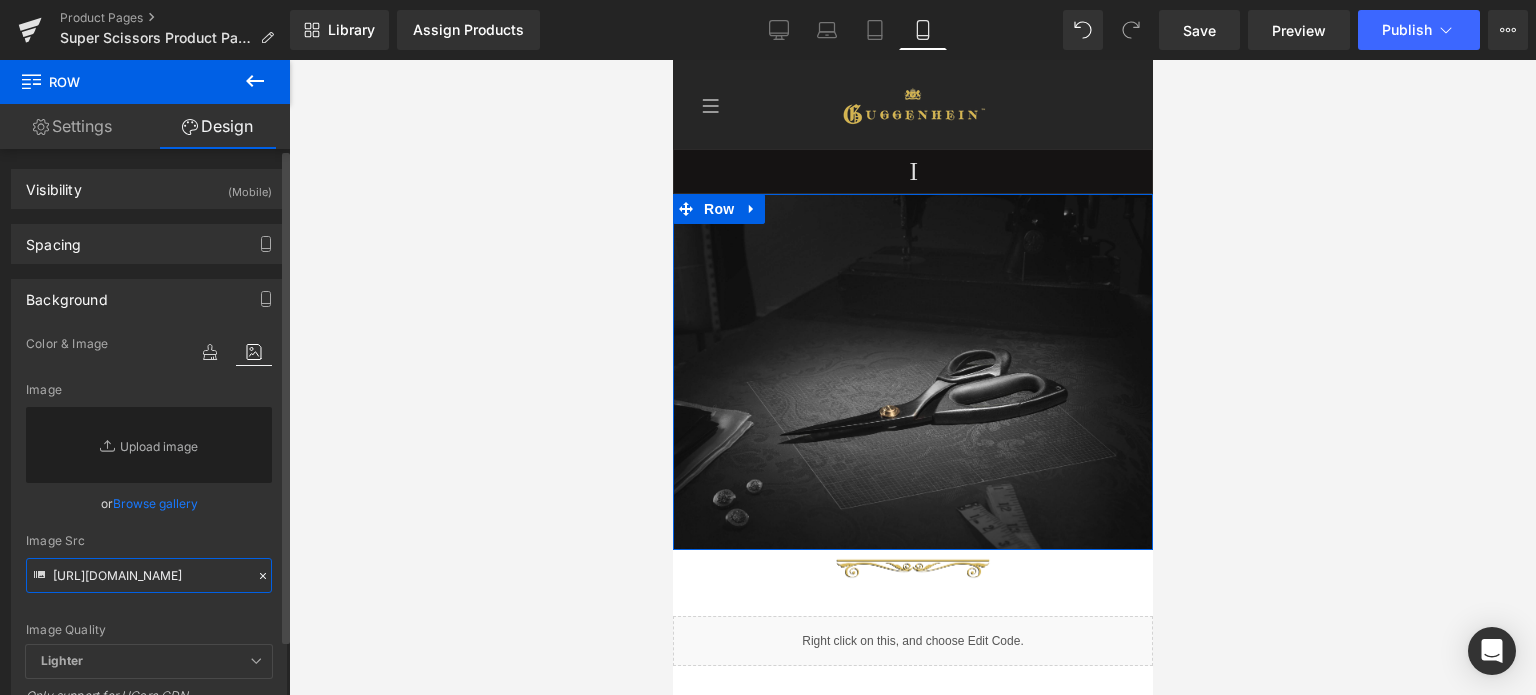scroll, scrollTop: 0, scrollLeft: 579, axis: horizontal 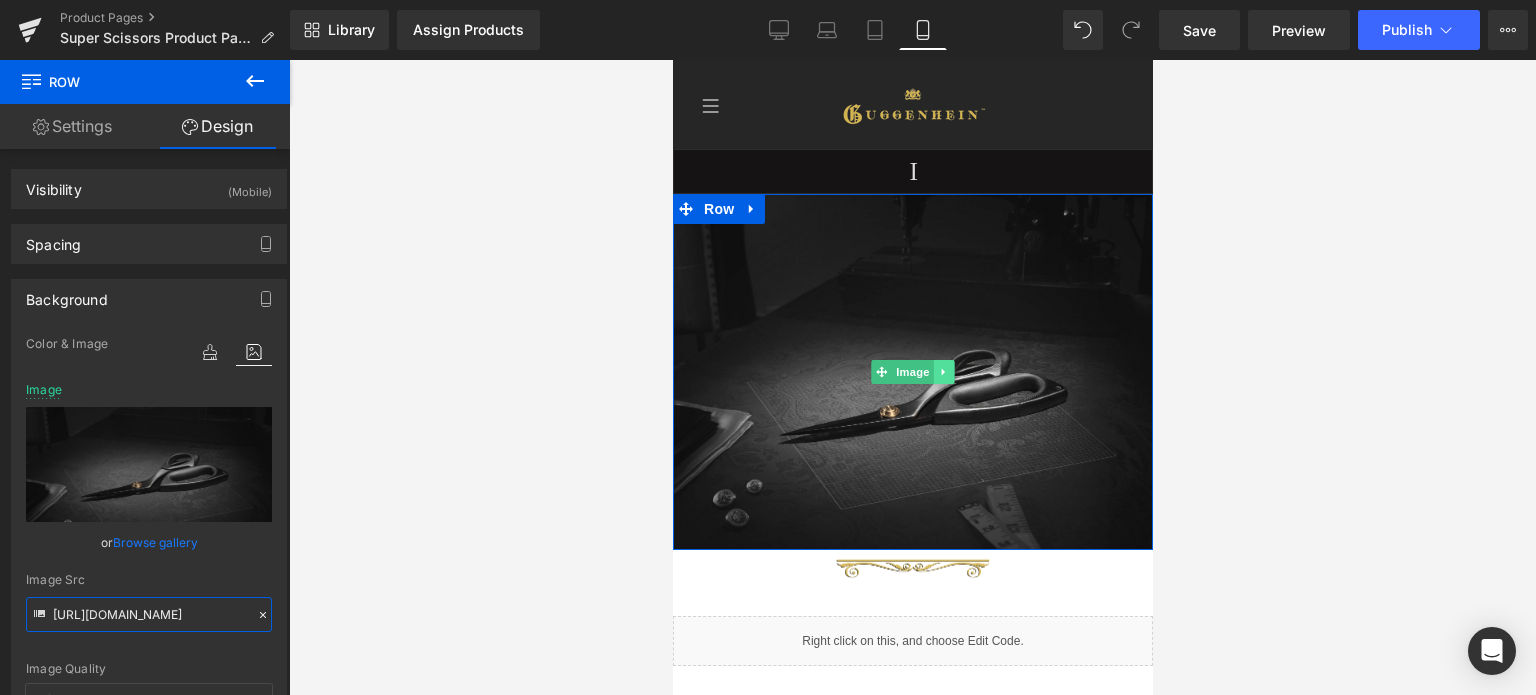 type on "[URL][DOMAIN_NAME]" 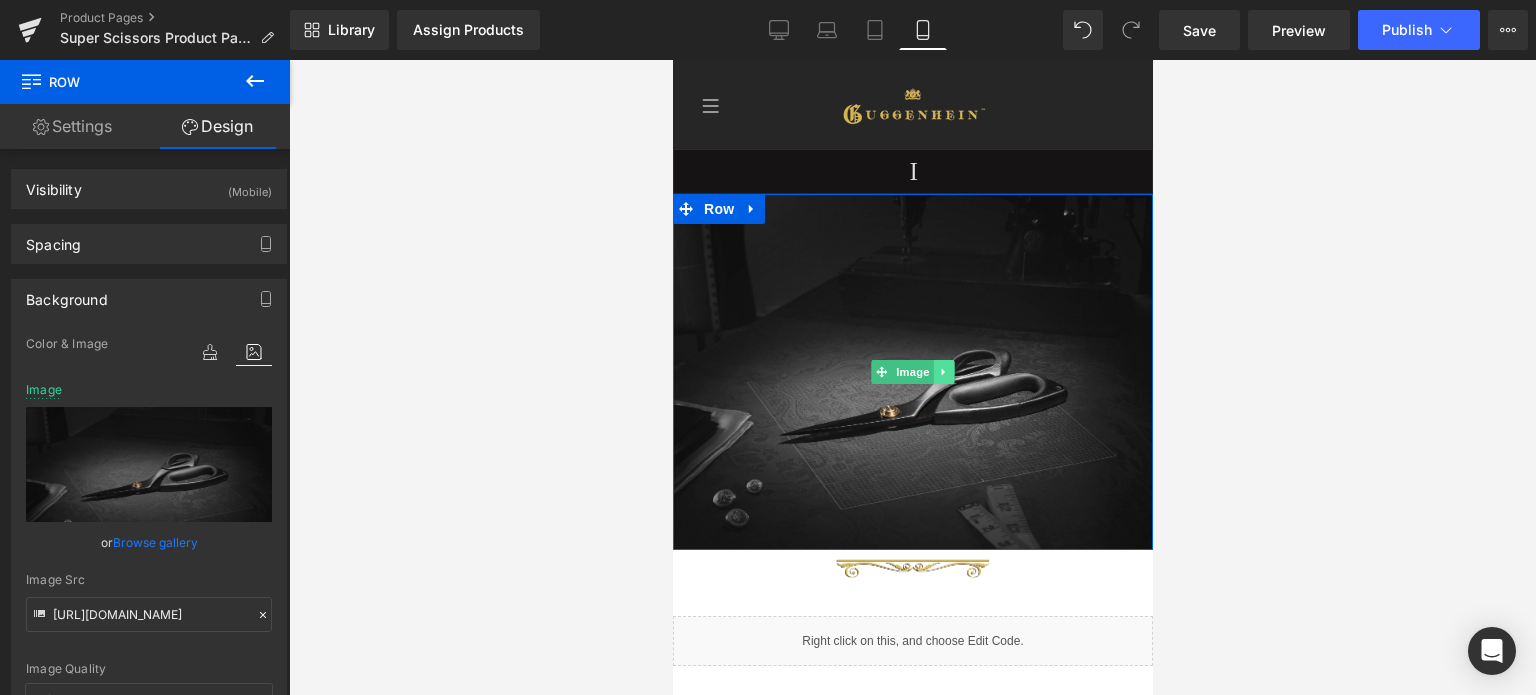 click at bounding box center [943, 372] 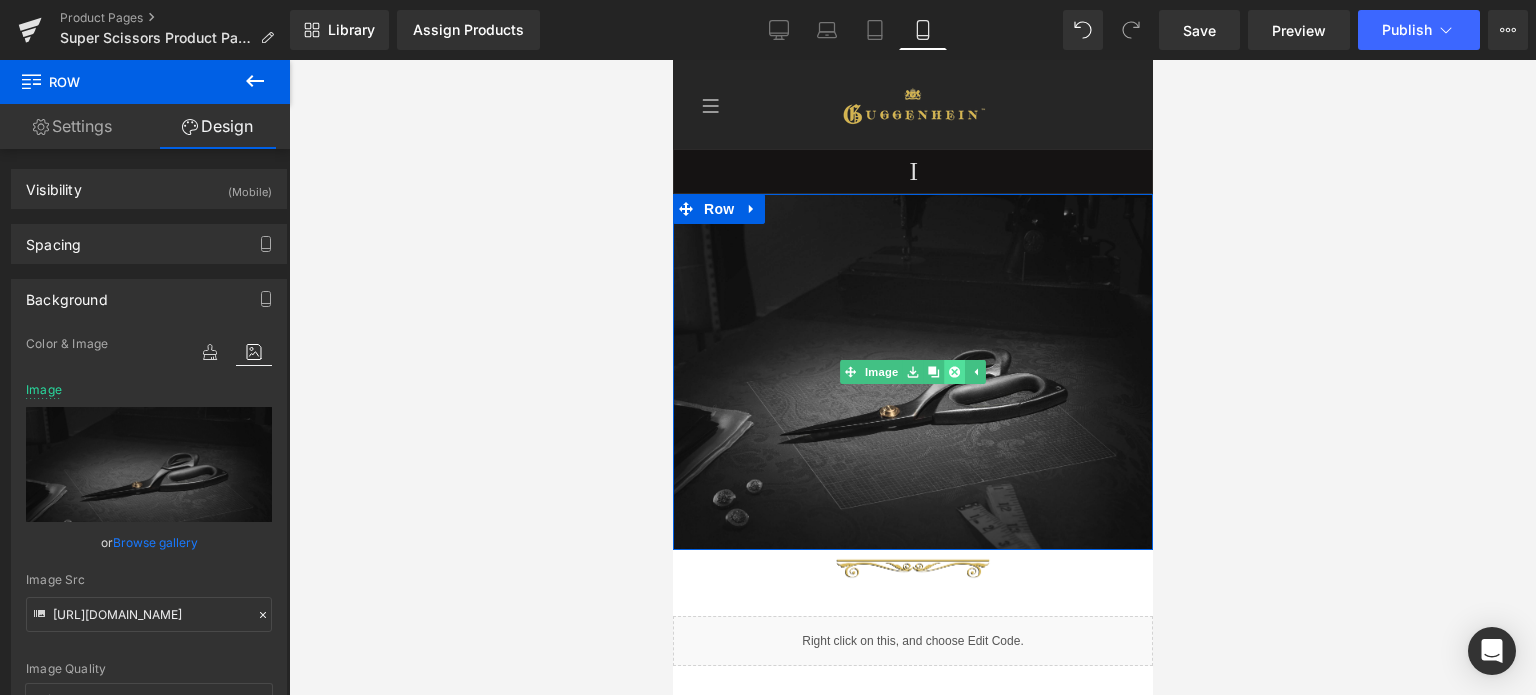 click 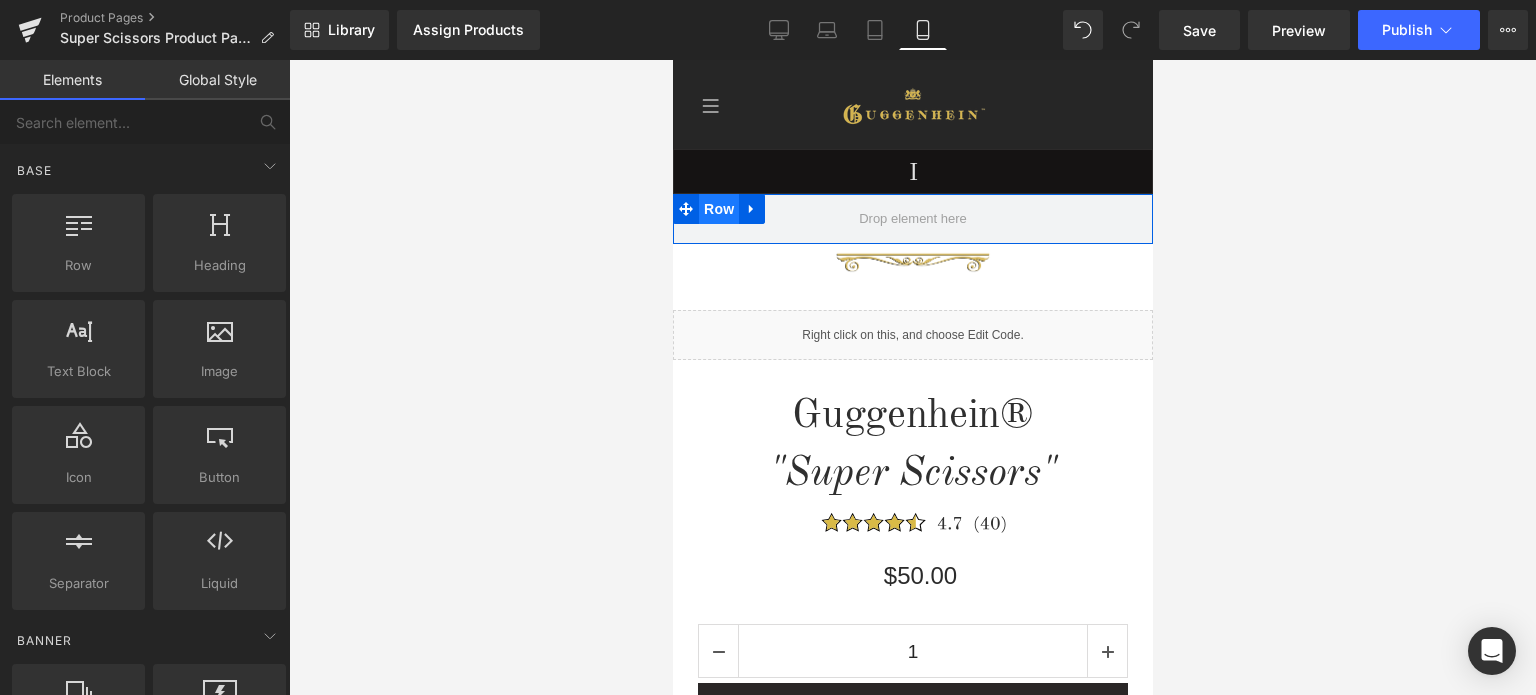 click on "Row" at bounding box center [718, 209] 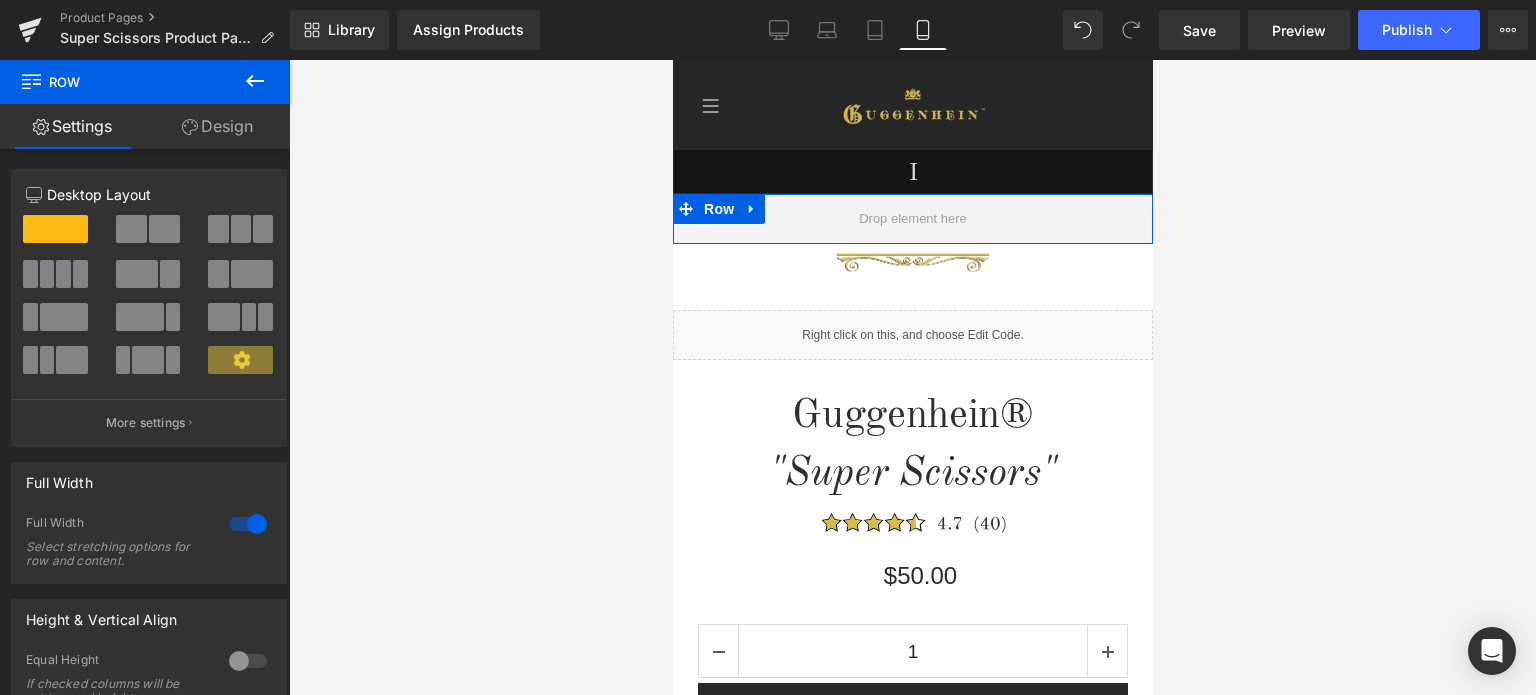 click on "Design" at bounding box center (217, 126) 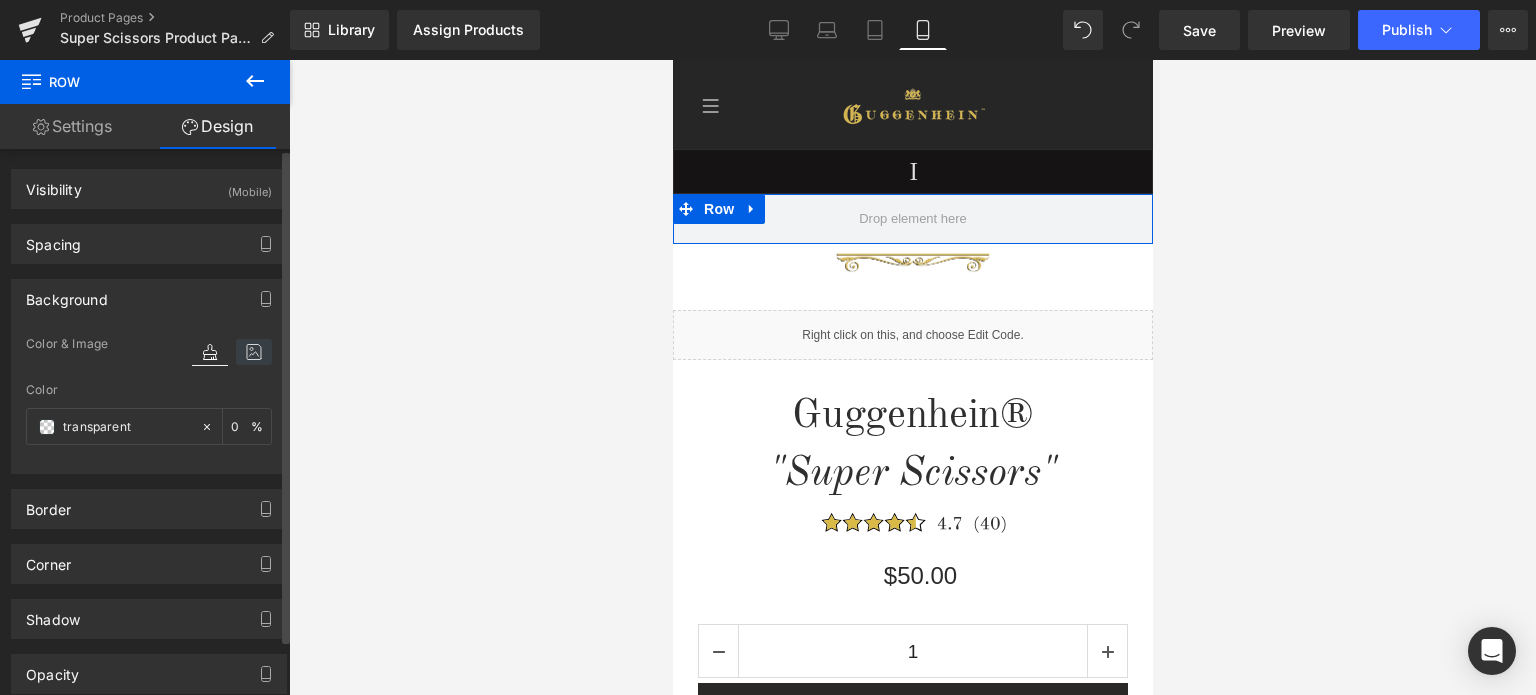 click at bounding box center [254, 352] 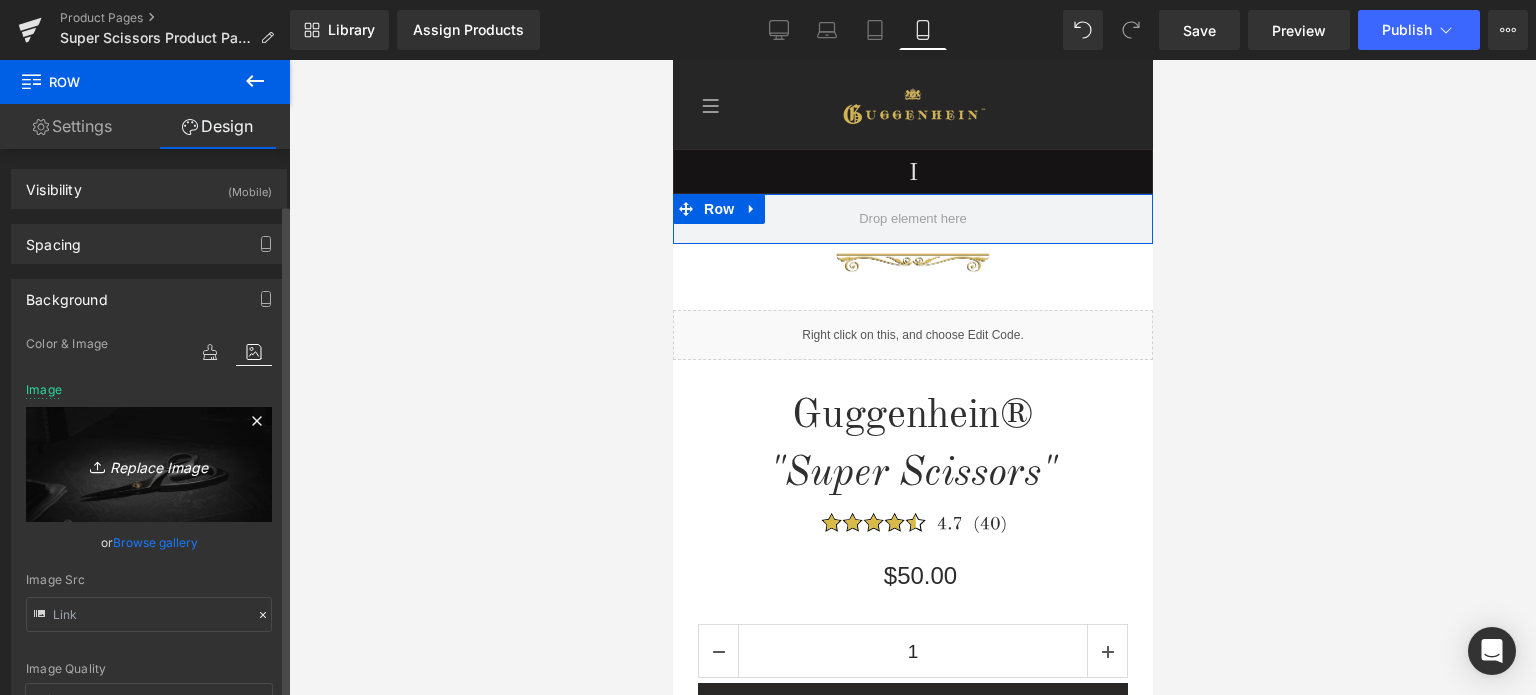 scroll, scrollTop: 300, scrollLeft: 0, axis: vertical 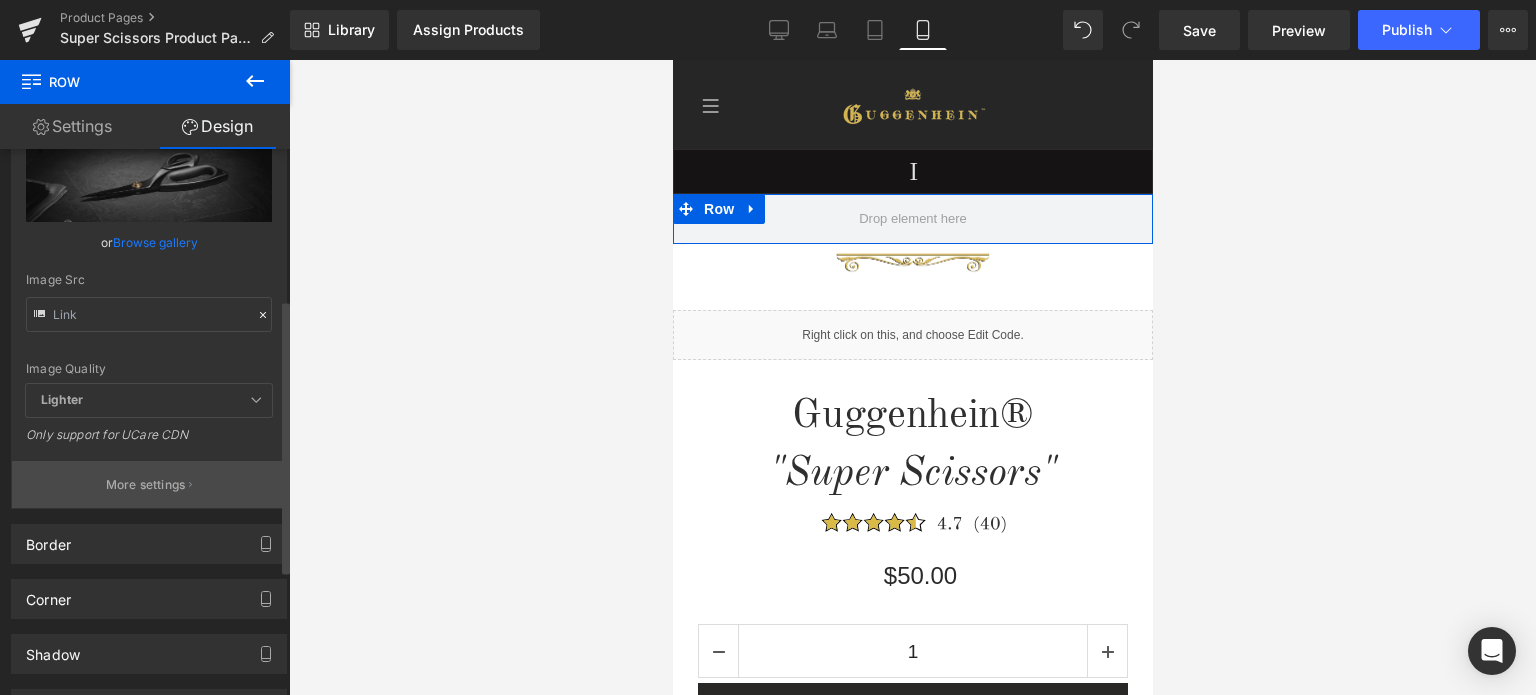 click on "More settings" at bounding box center (146, 485) 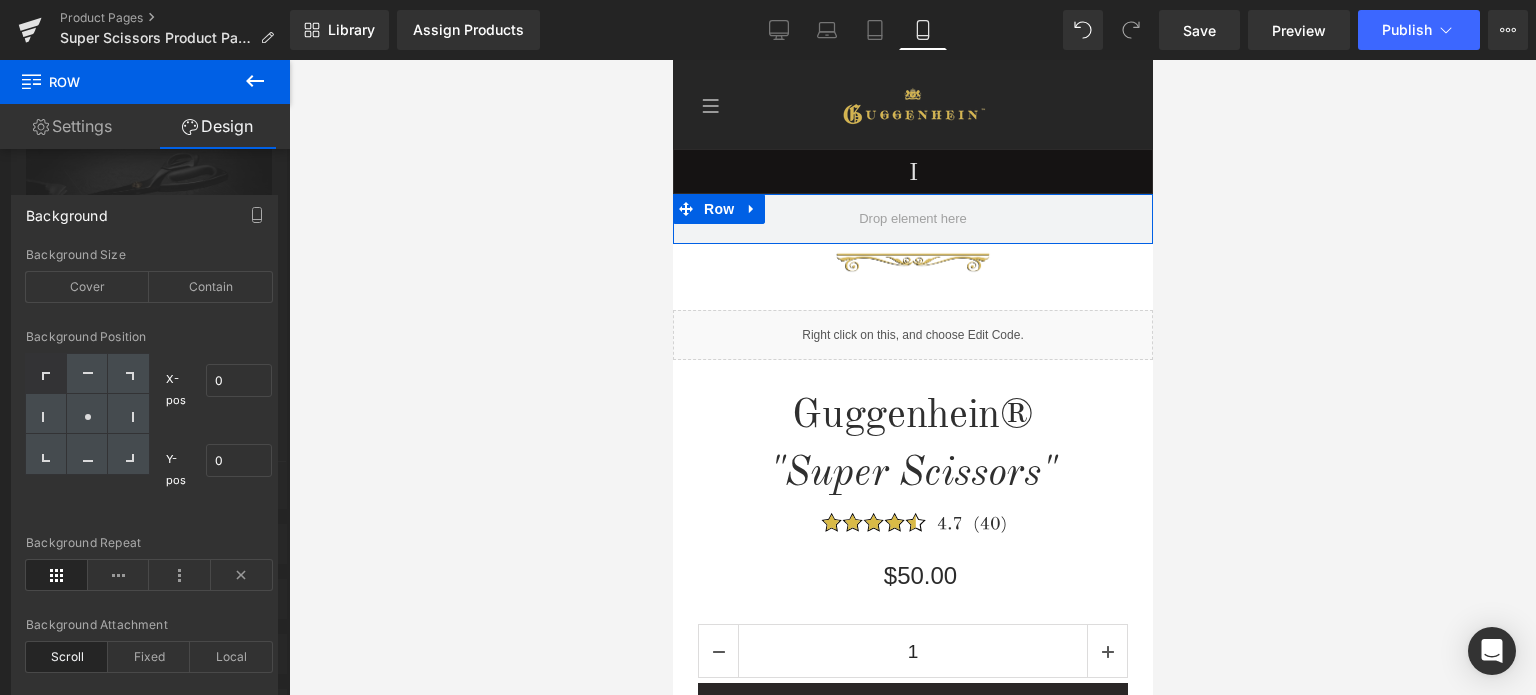 click on "Cover" at bounding box center (87, 287) 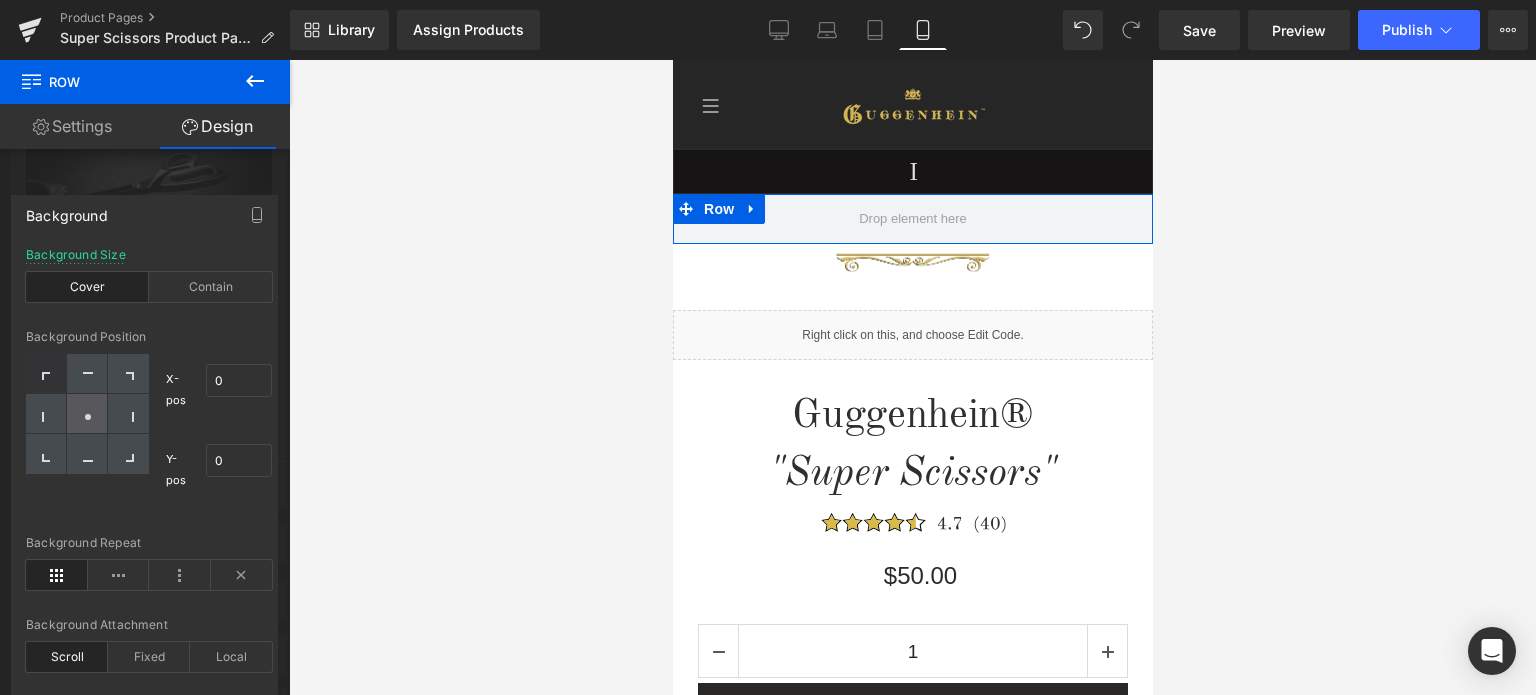 click at bounding box center [87, 414] 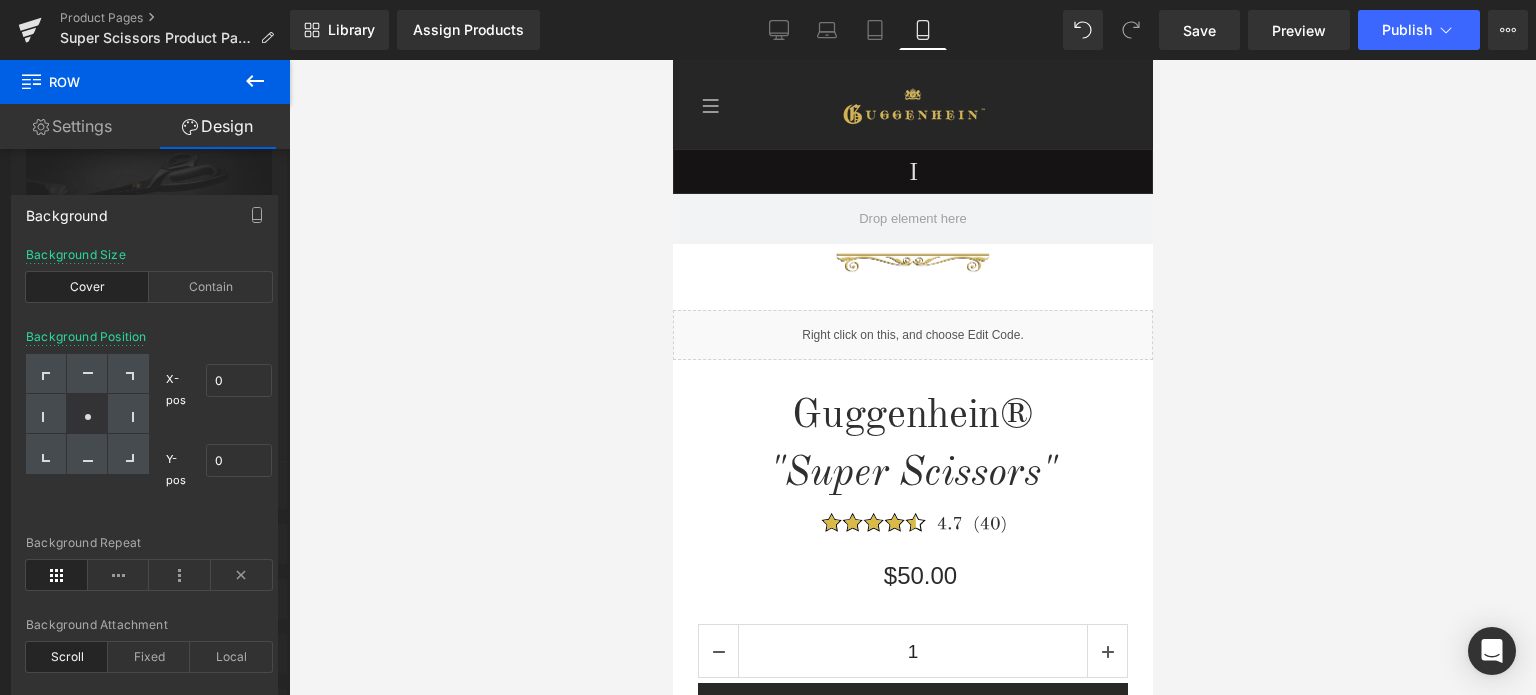 click on "Guggenhein
0
SHOPPING CART
CLOSE
No Products in the Cart
. . .
TOTAL:
$0.00
PROCEED TO CHECKOUT  X" at bounding box center [912, 3325] 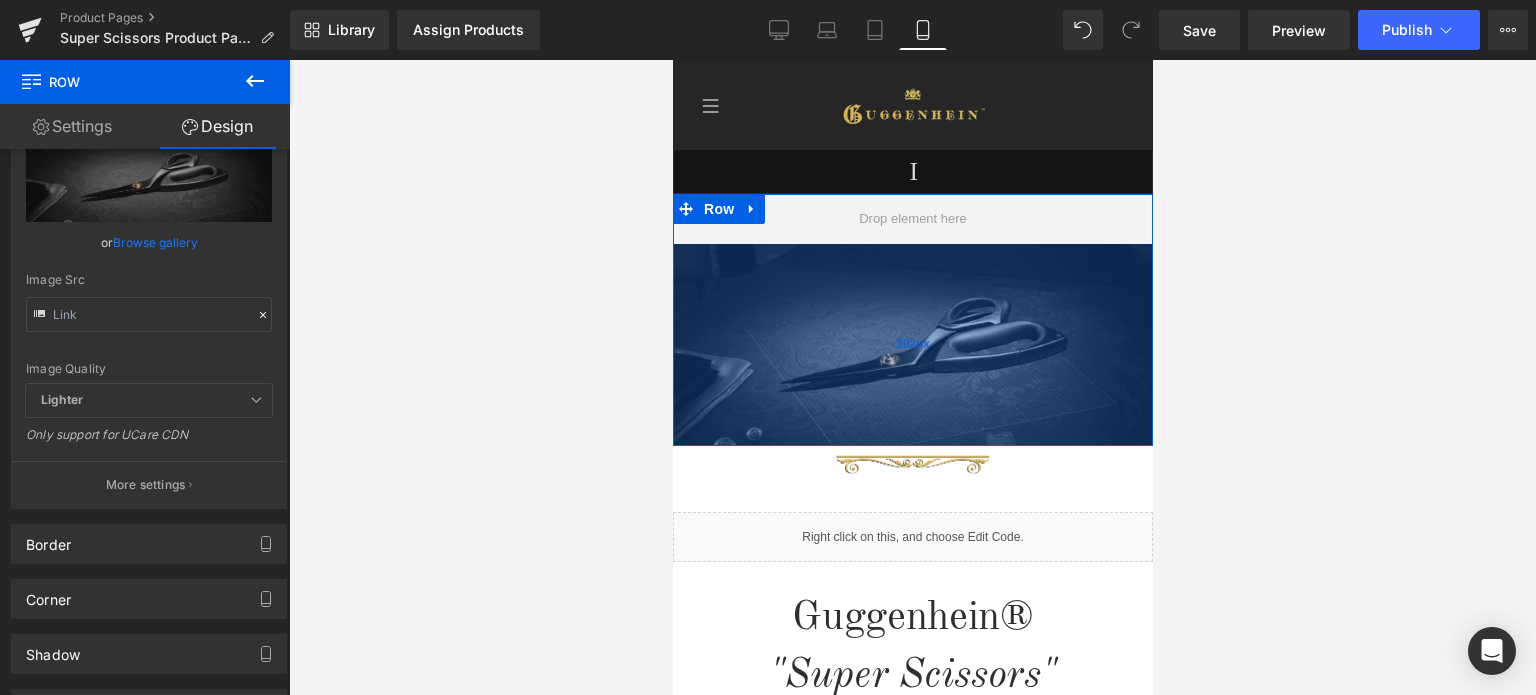 drag, startPoint x: 999, startPoint y: 241, endPoint x: 1102, endPoint y: 416, distance: 203.06157 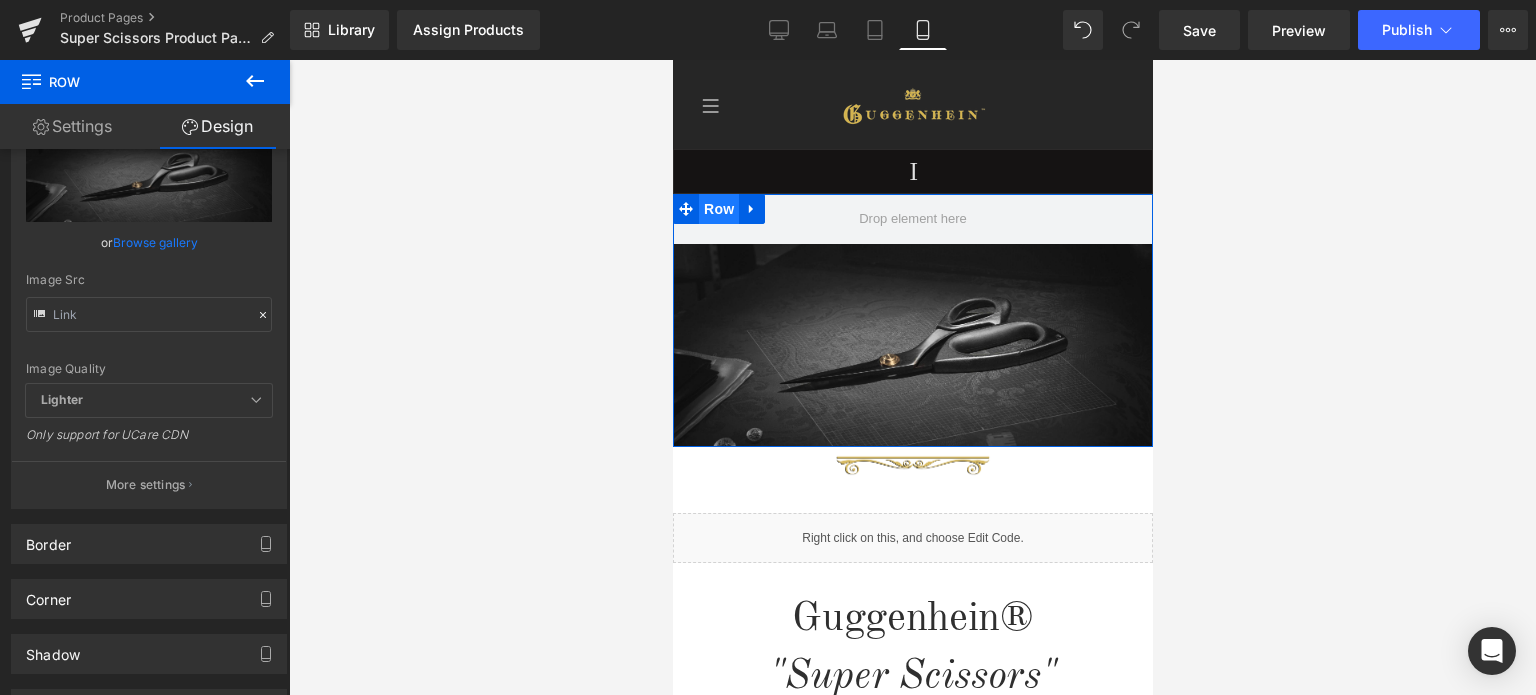 click on "Row" at bounding box center (718, 209) 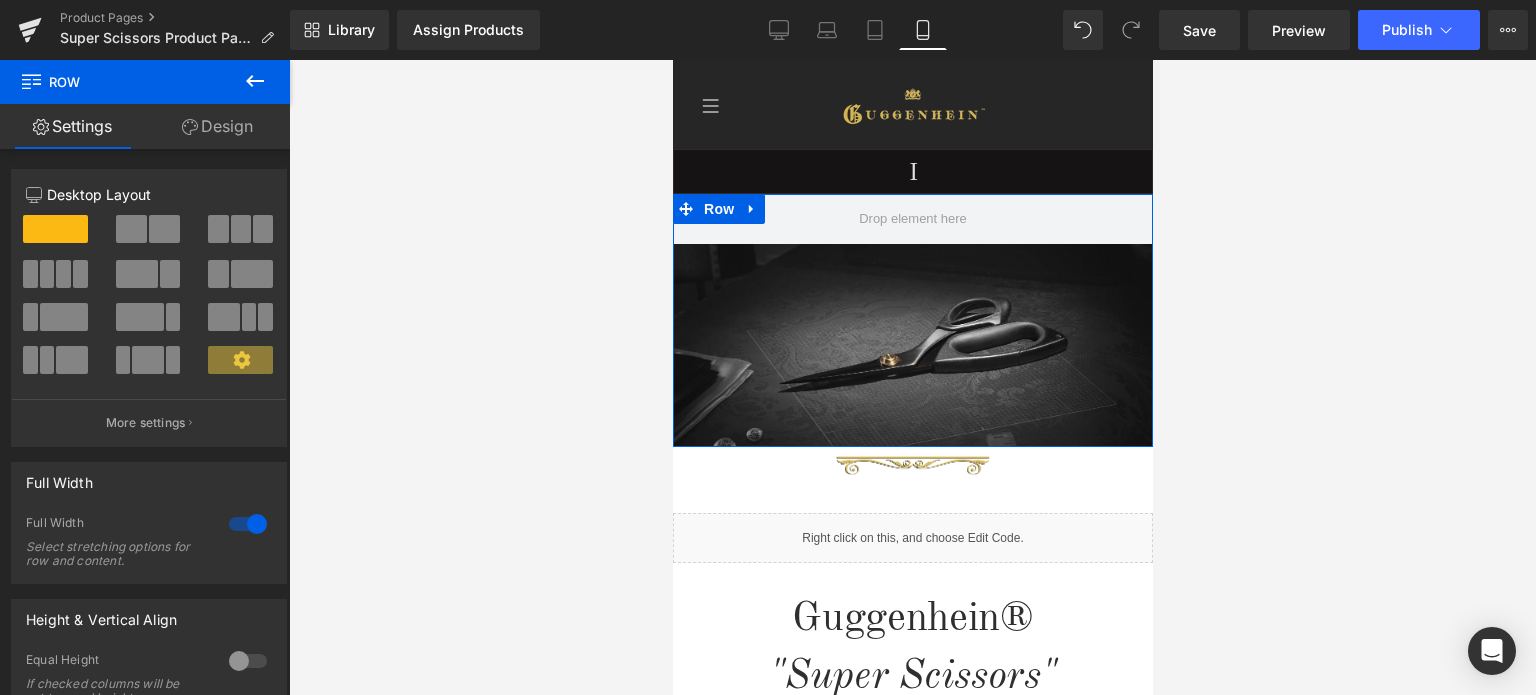click on "Design" at bounding box center [217, 126] 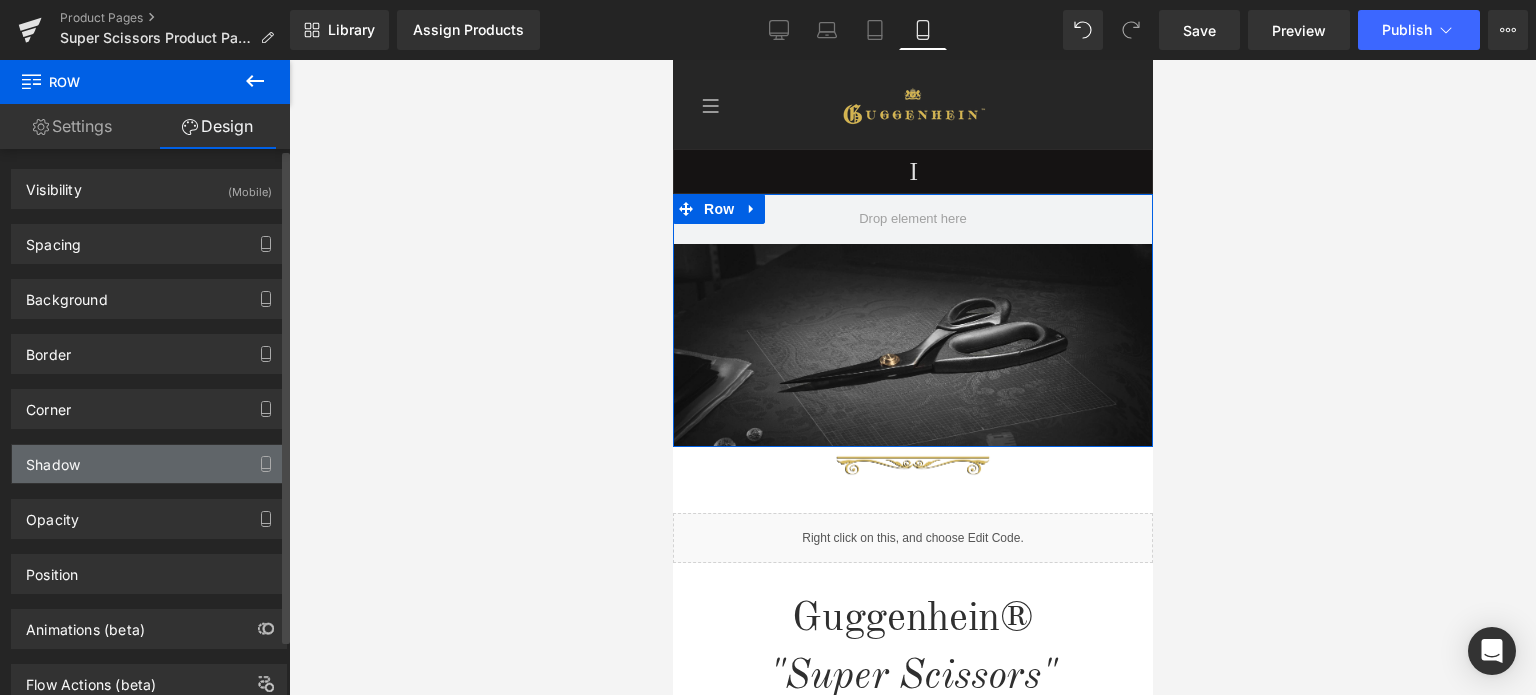 click on "Shadow" at bounding box center [149, 464] 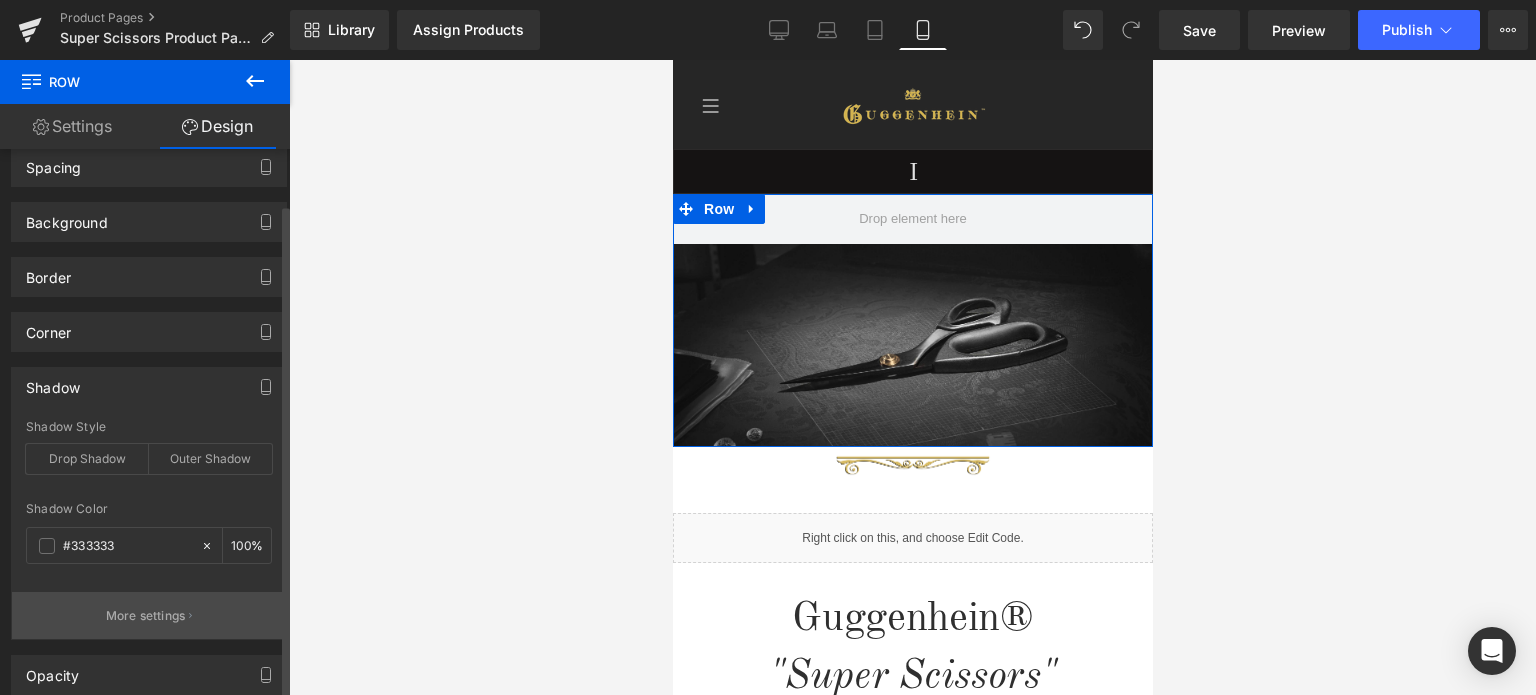 scroll, scrollTop: 200, scrollLeft: 0, axis: vertical 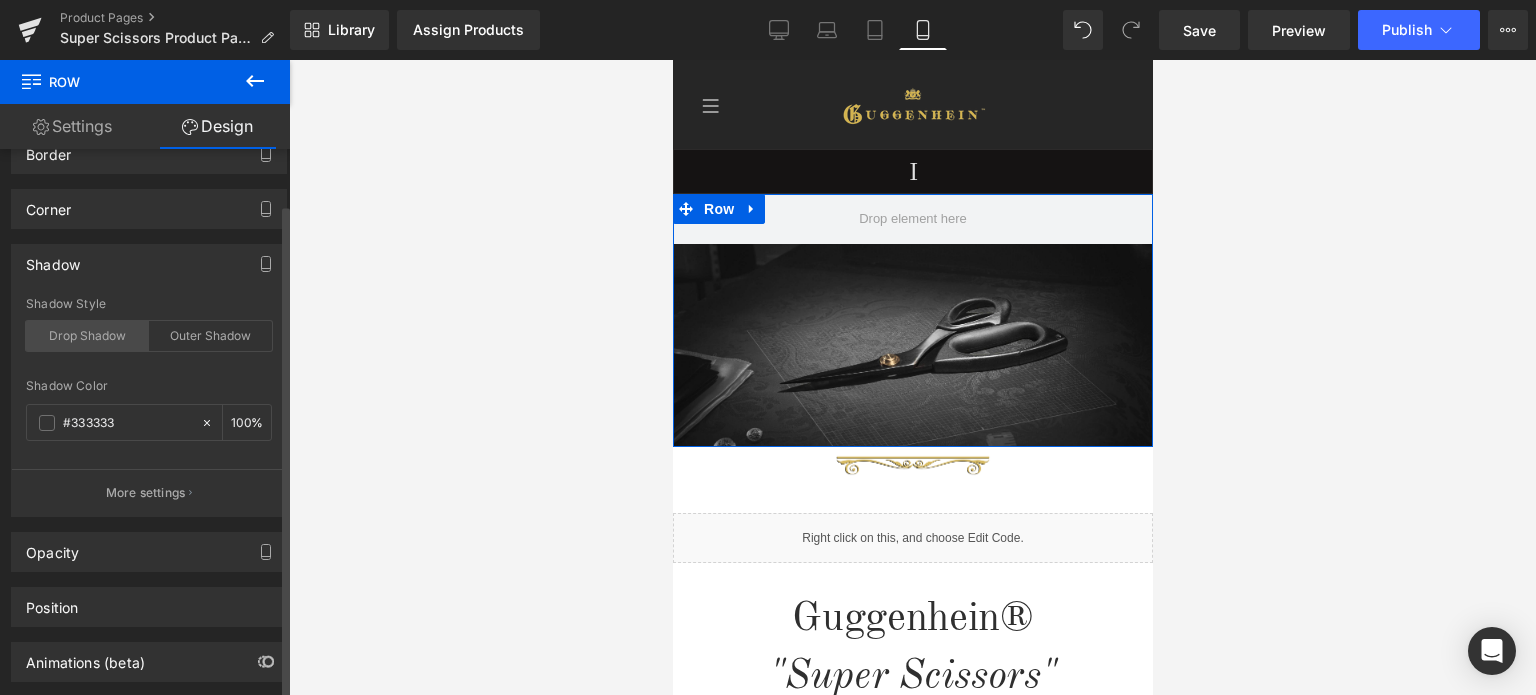 click on "Drop Shadow" at bounding box center (87, 336) 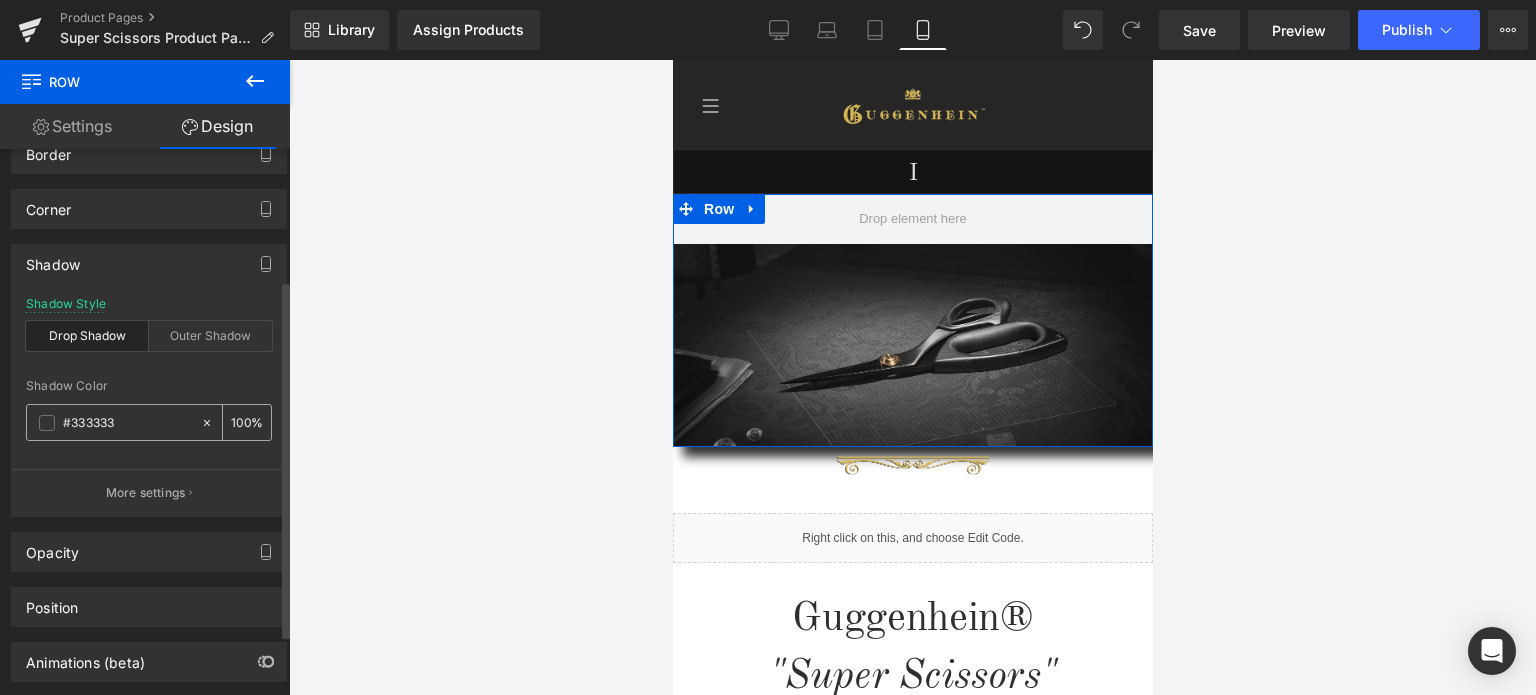 click at bounding box center [47, 423] 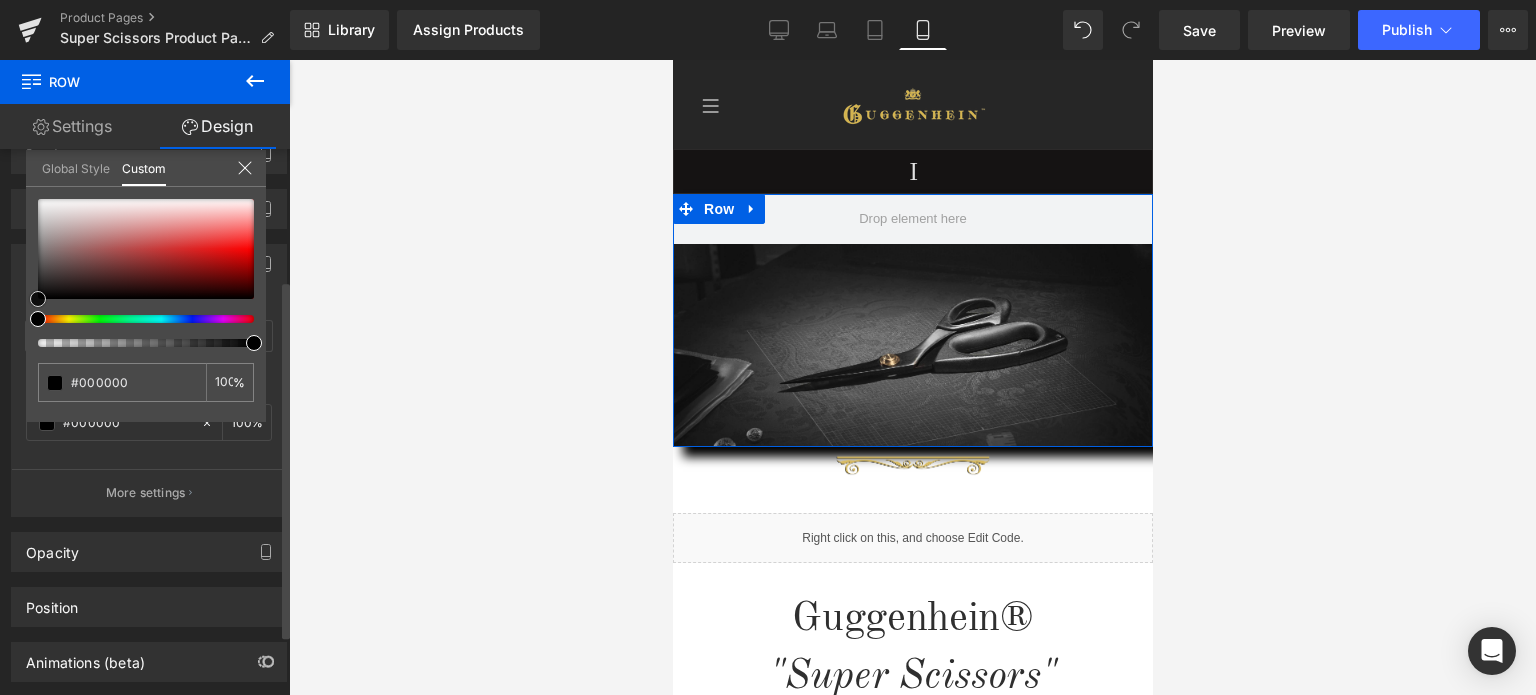 drag, startPoint x: 50, startPoint y: 297, endPoint x: 106, endPoint y: 483, distance: 194.24727 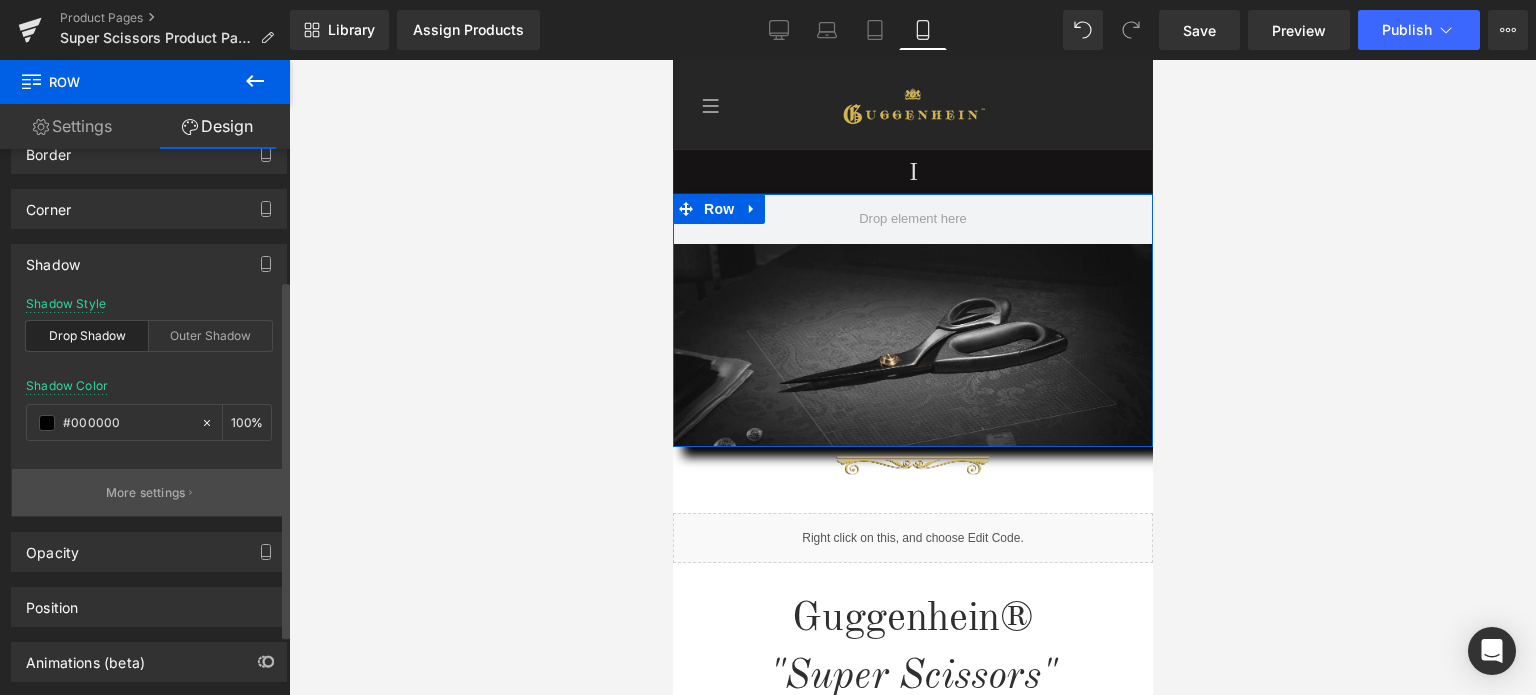 click on "More settings" at bounding box center (146, 493) 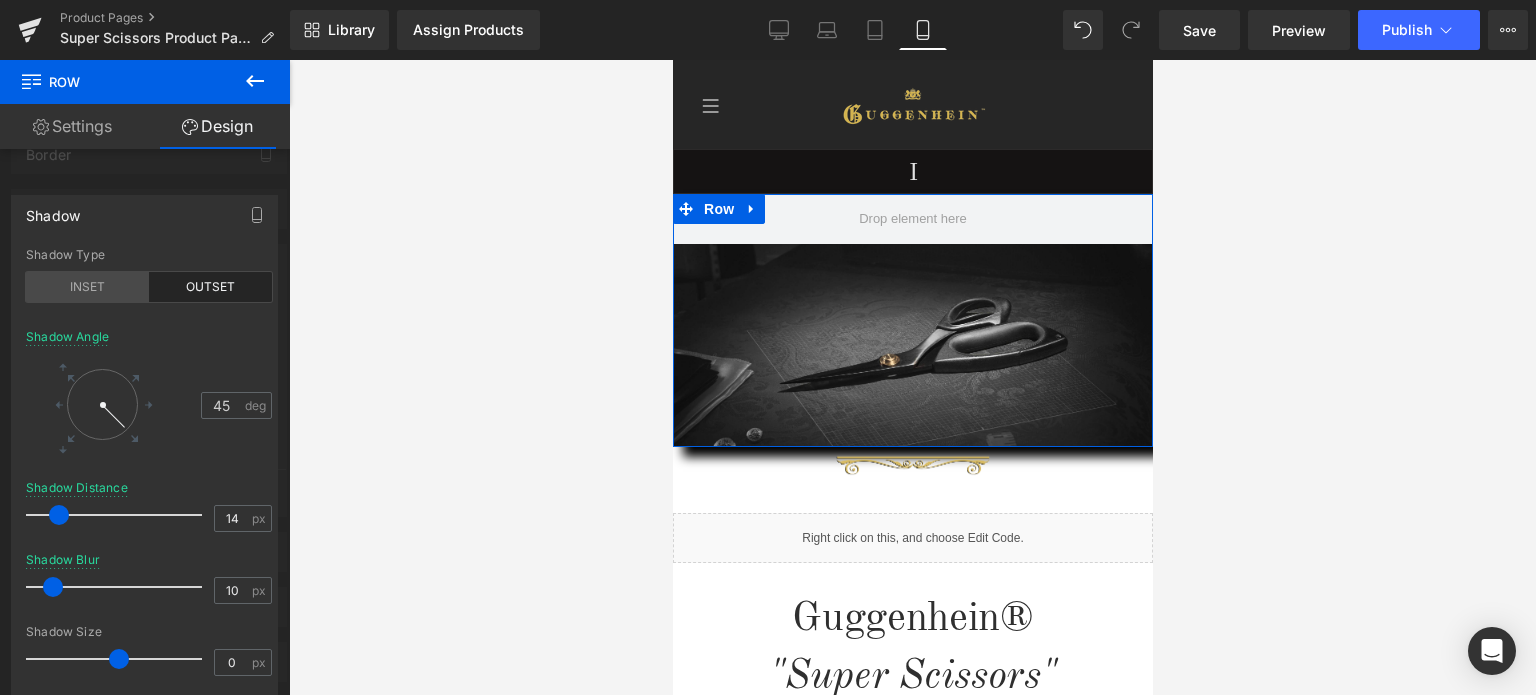 click on "INSET" at bounding box center (87, 287) 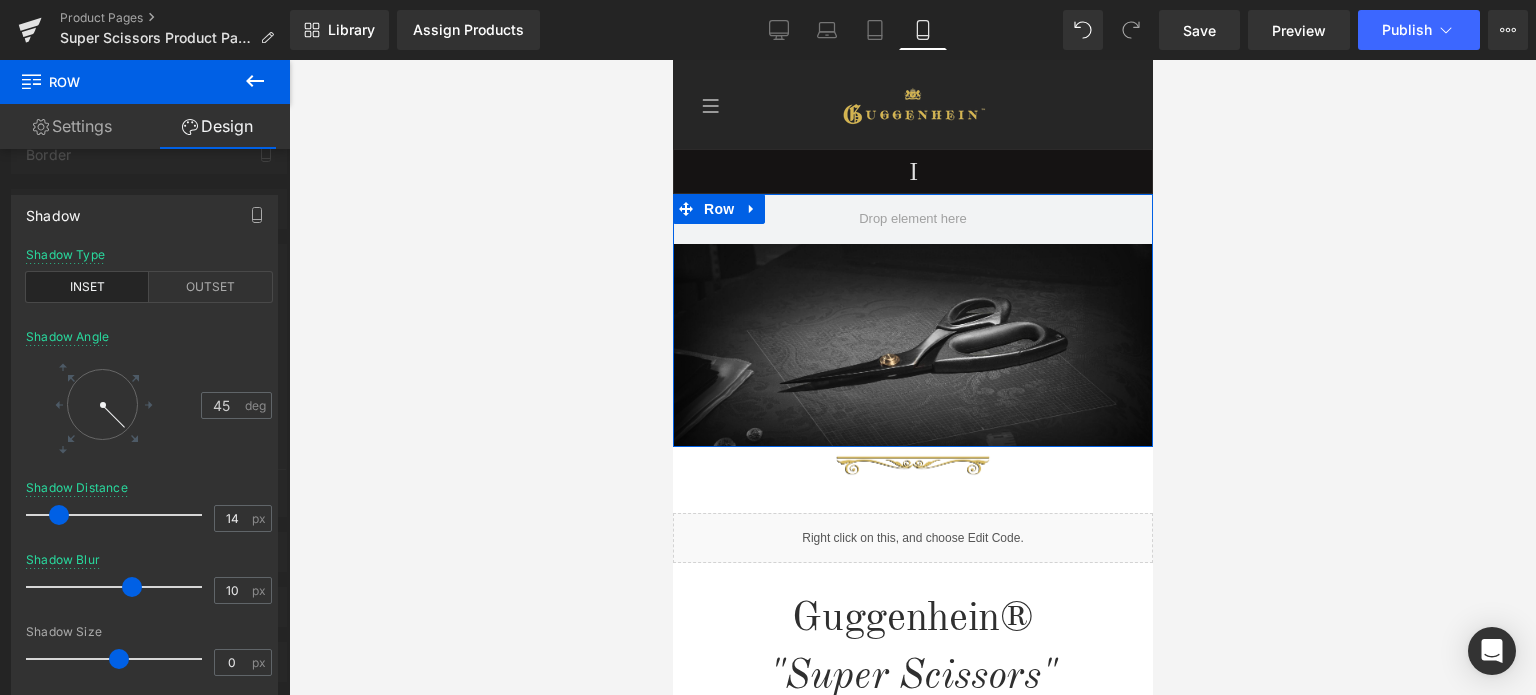 drag, startPoint x: 52, startPoint y: 584, endPoint x: 132, endPoint y: 583, distance: 80.00625 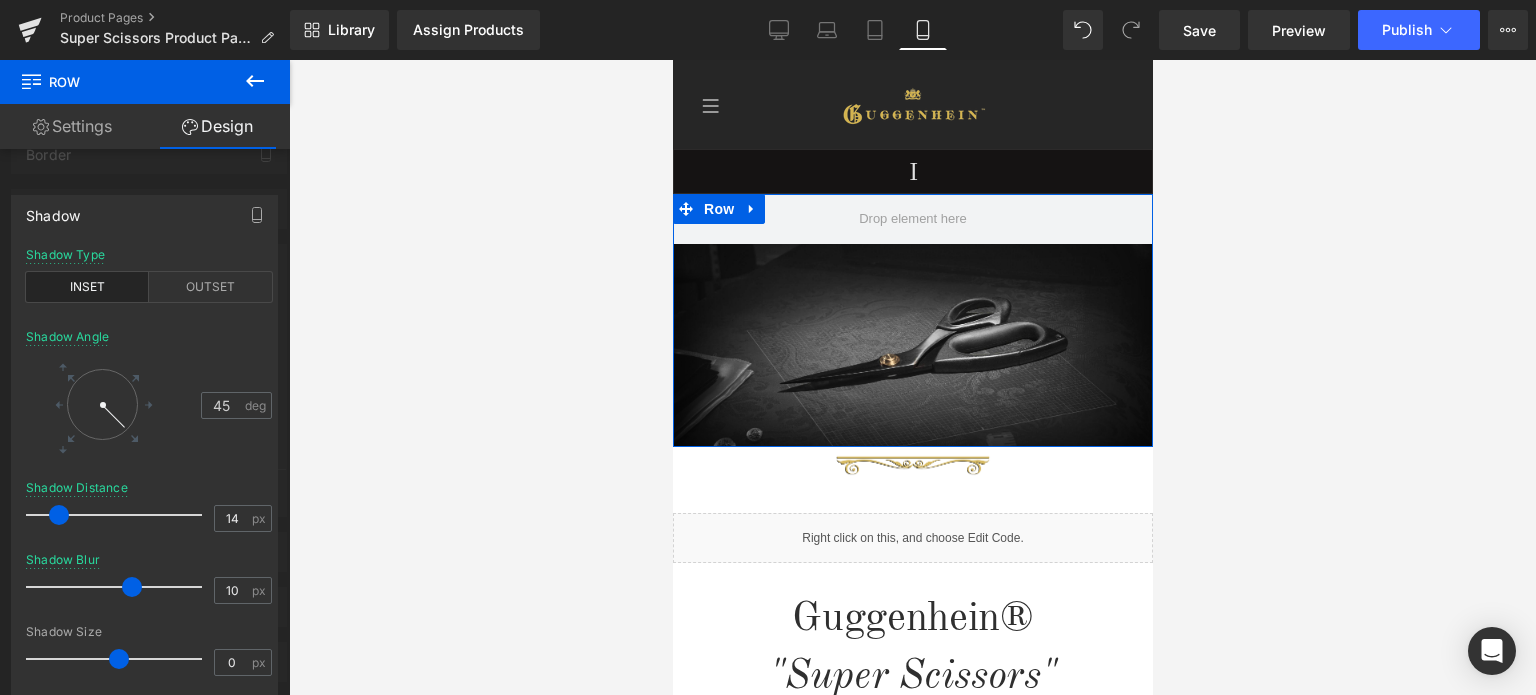 click at bounding box center [132, 587] 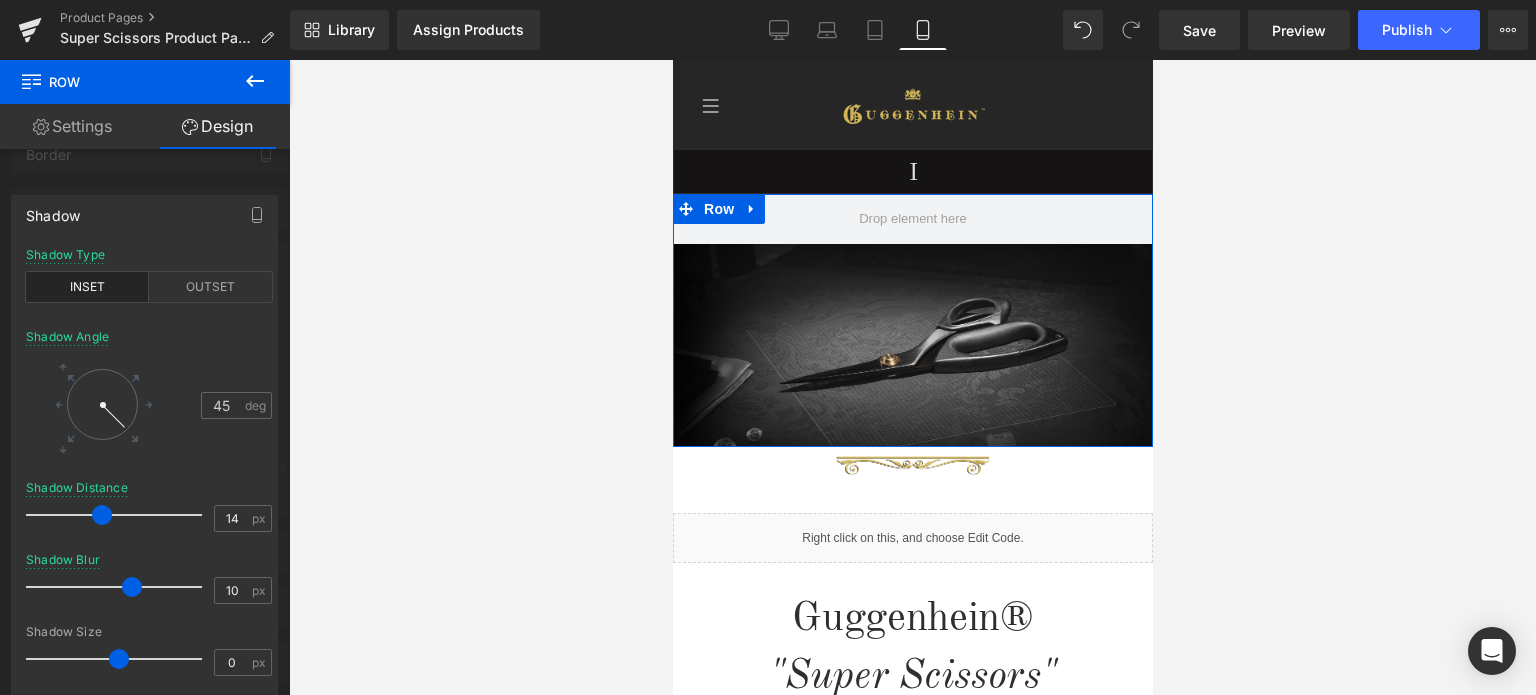 drag, startPoint x: 60, startPoint y: 510, endPoint x: 103, endPoint y: 515, distance: 43.289722 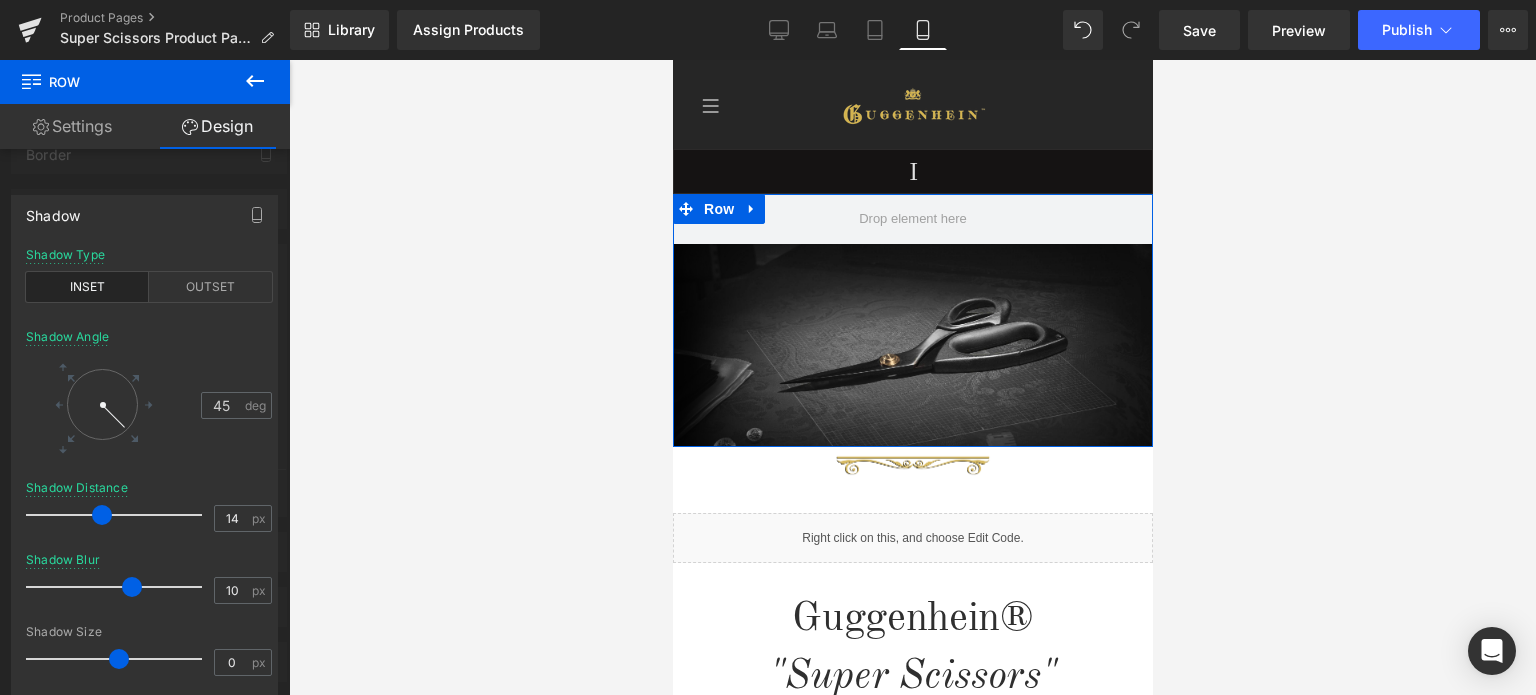 click at bounding box center [102, 515] 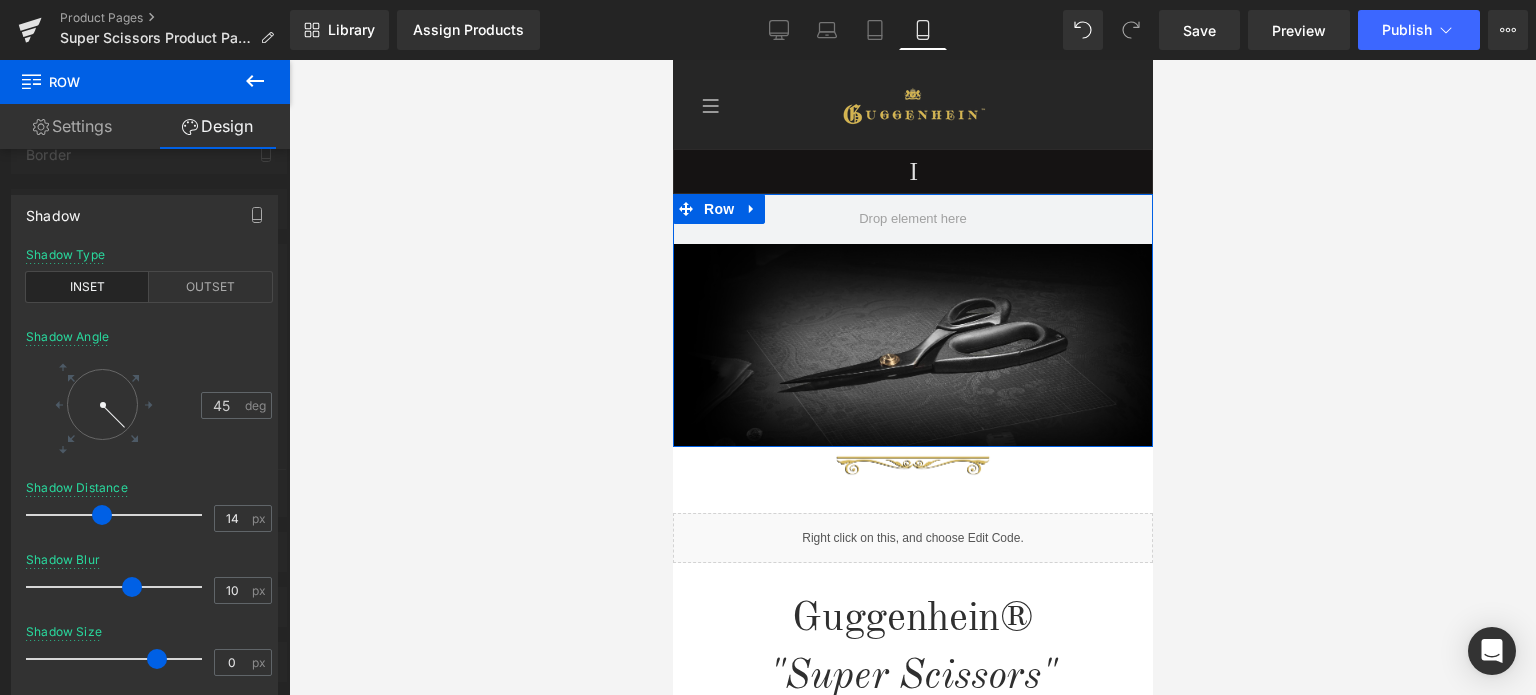 drag, startPoint x: 115, startPoint y: 663, endPoint x: 153, endPoint y: 659, distance: 38.209946 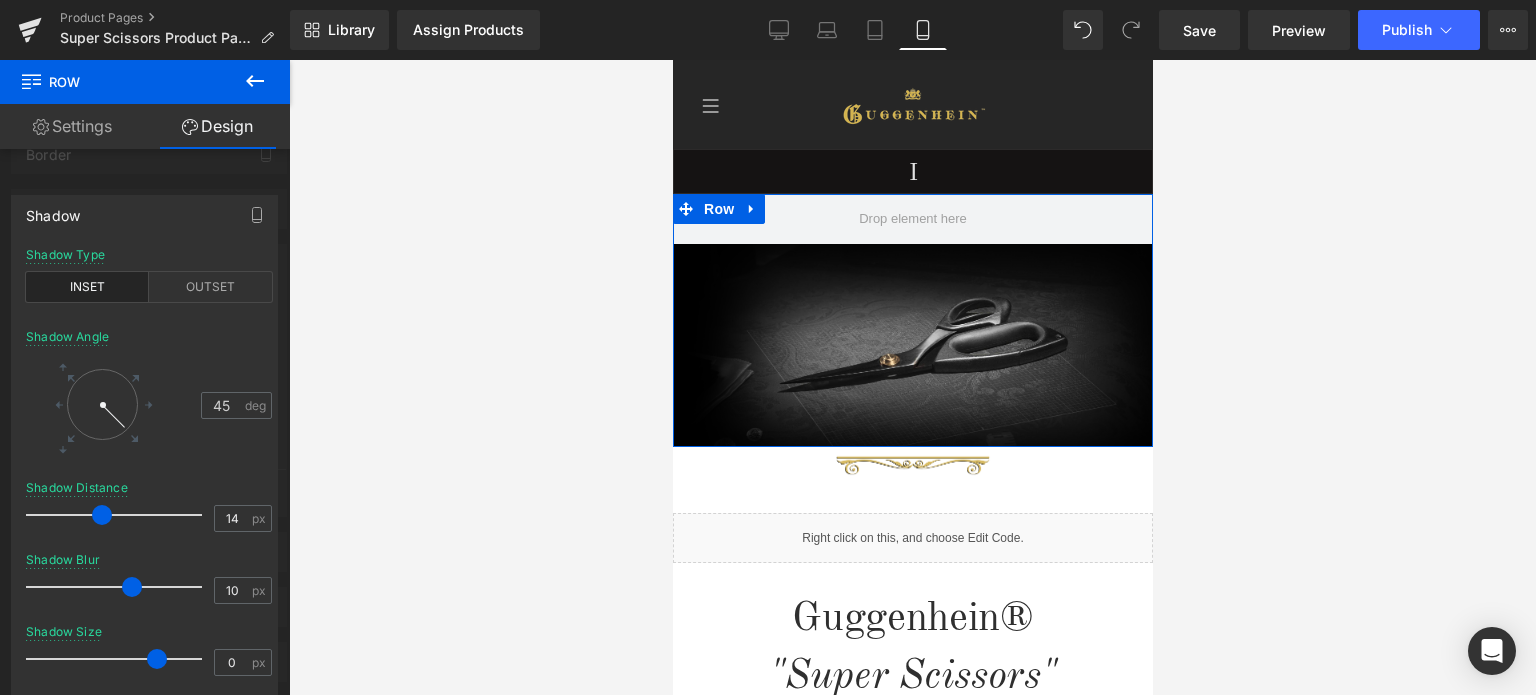 click at bounding box center [157, 659] 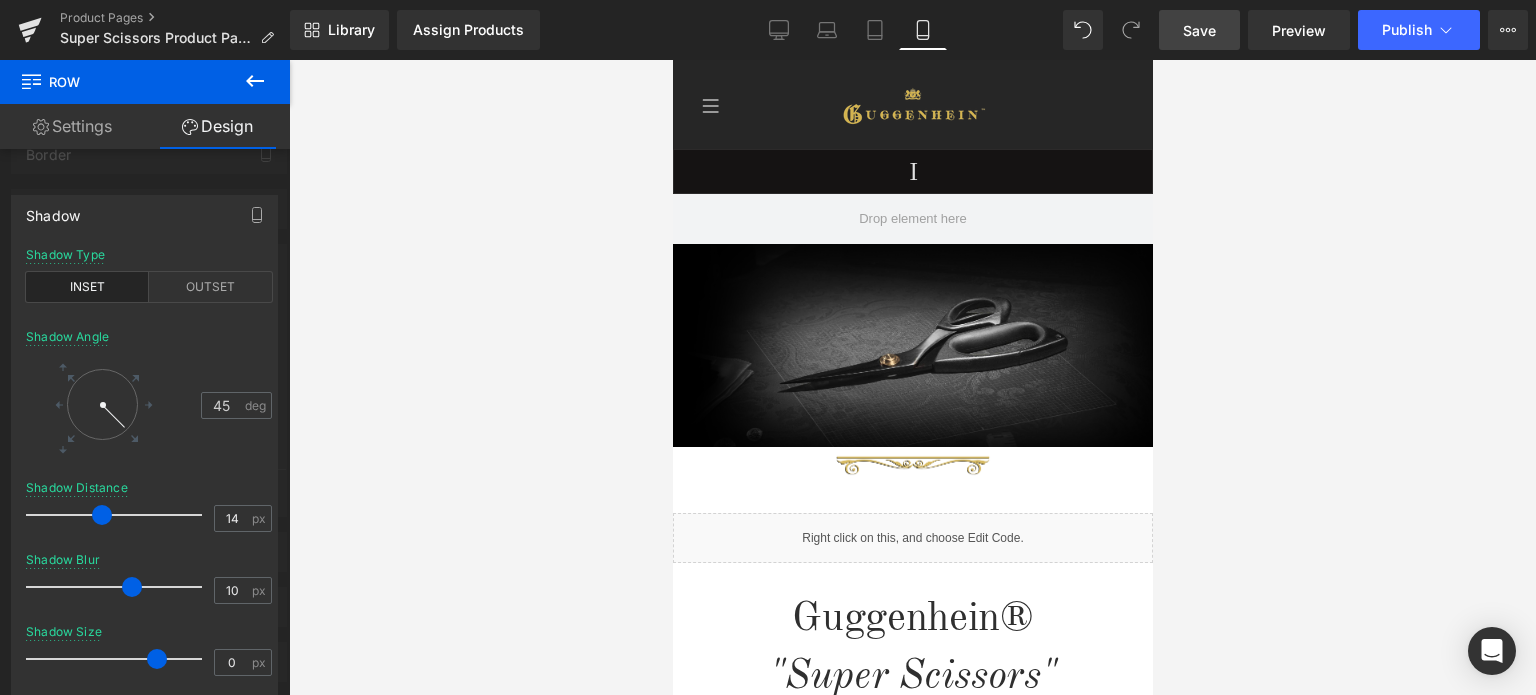 click on "Save" at bounding box center (1199, 30) 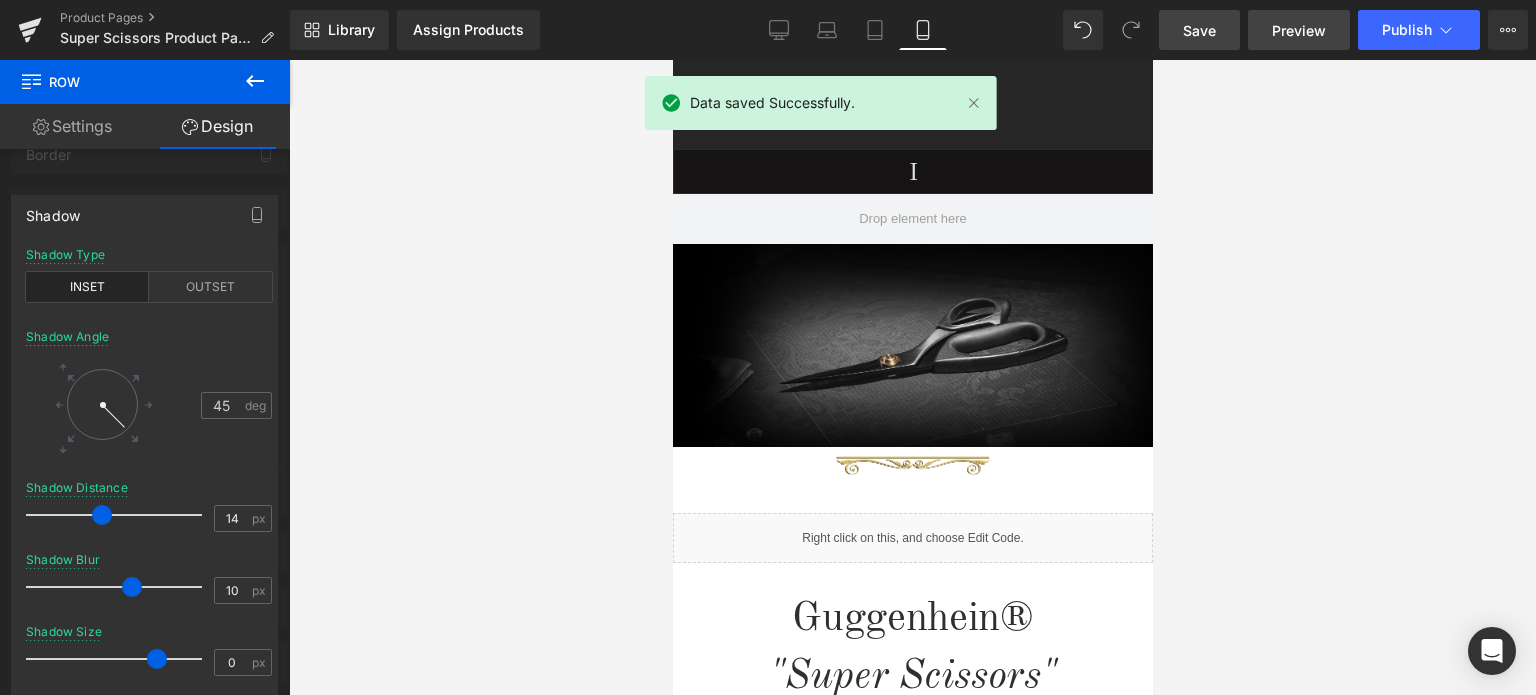 click on "Preview" at bounding box center [1299, 30] 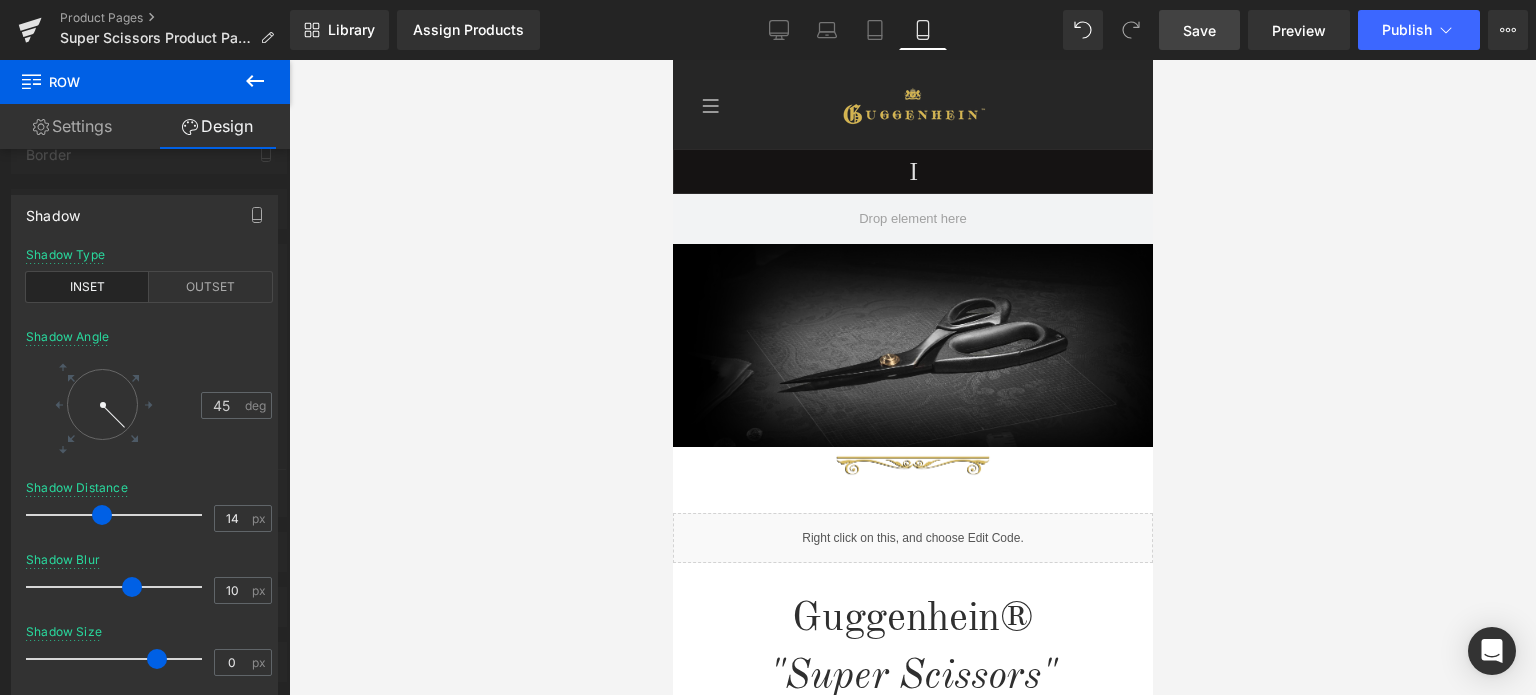 click at bounding box center [912, 377] 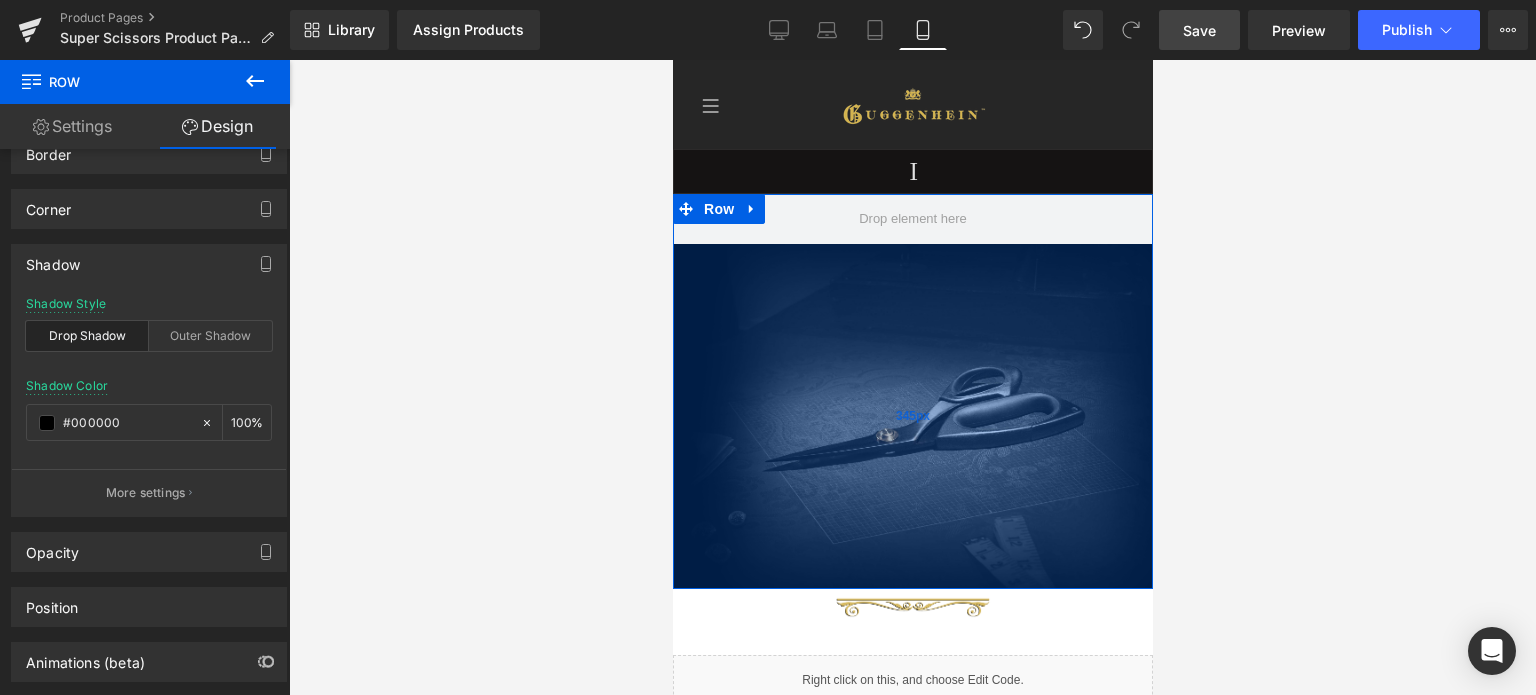 drag, startPoint x: 1010, startPoint y: 426, endPoint x: 1124, endPoint y: 503, distance: 137.56816 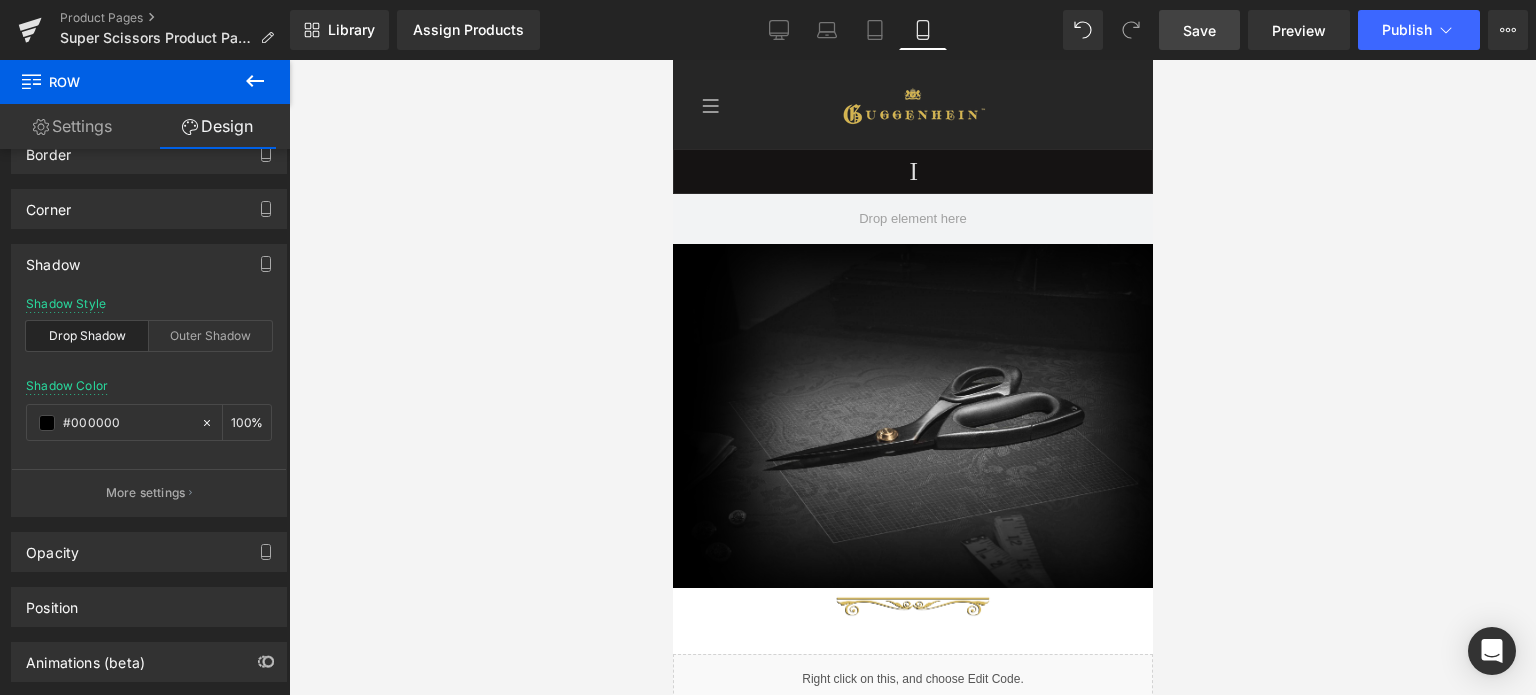 click on "Save" at bounding box center (1199, 30) 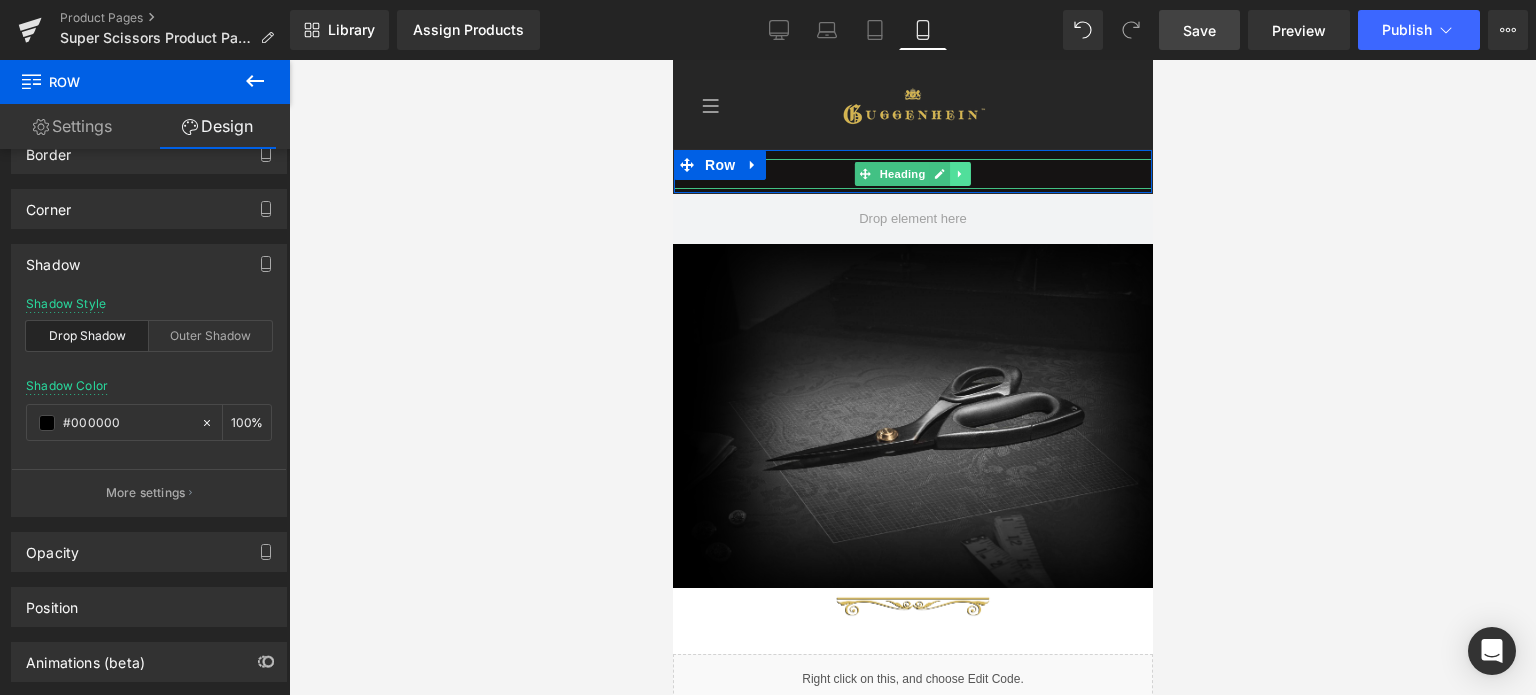 drag, startPoint x: 958, startPoint y: 197, endPoint x: 959, endPoint y: 171, distance: 26.019224 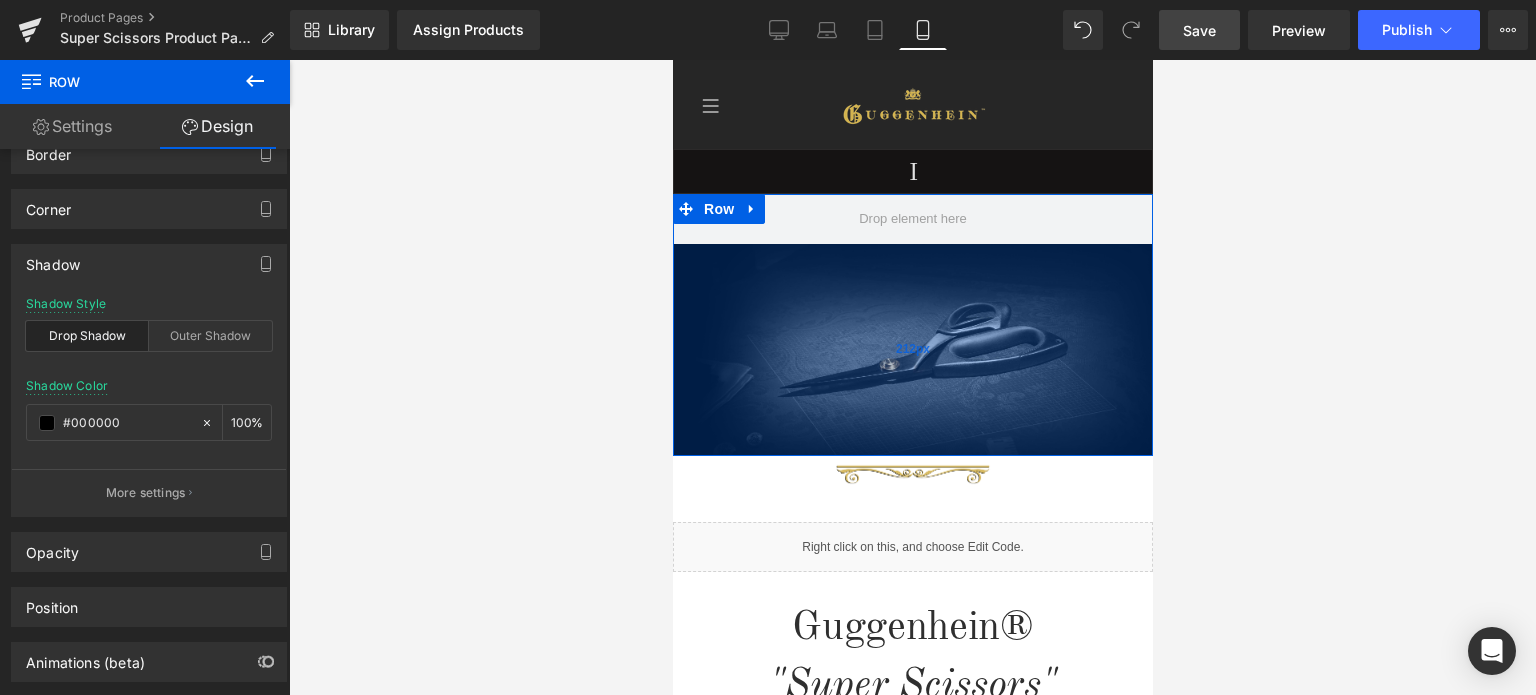 drag, startPoint x: 980, startPoint y: 557, endPoint x: 954, endPoint y: 425, distance: 134.53624 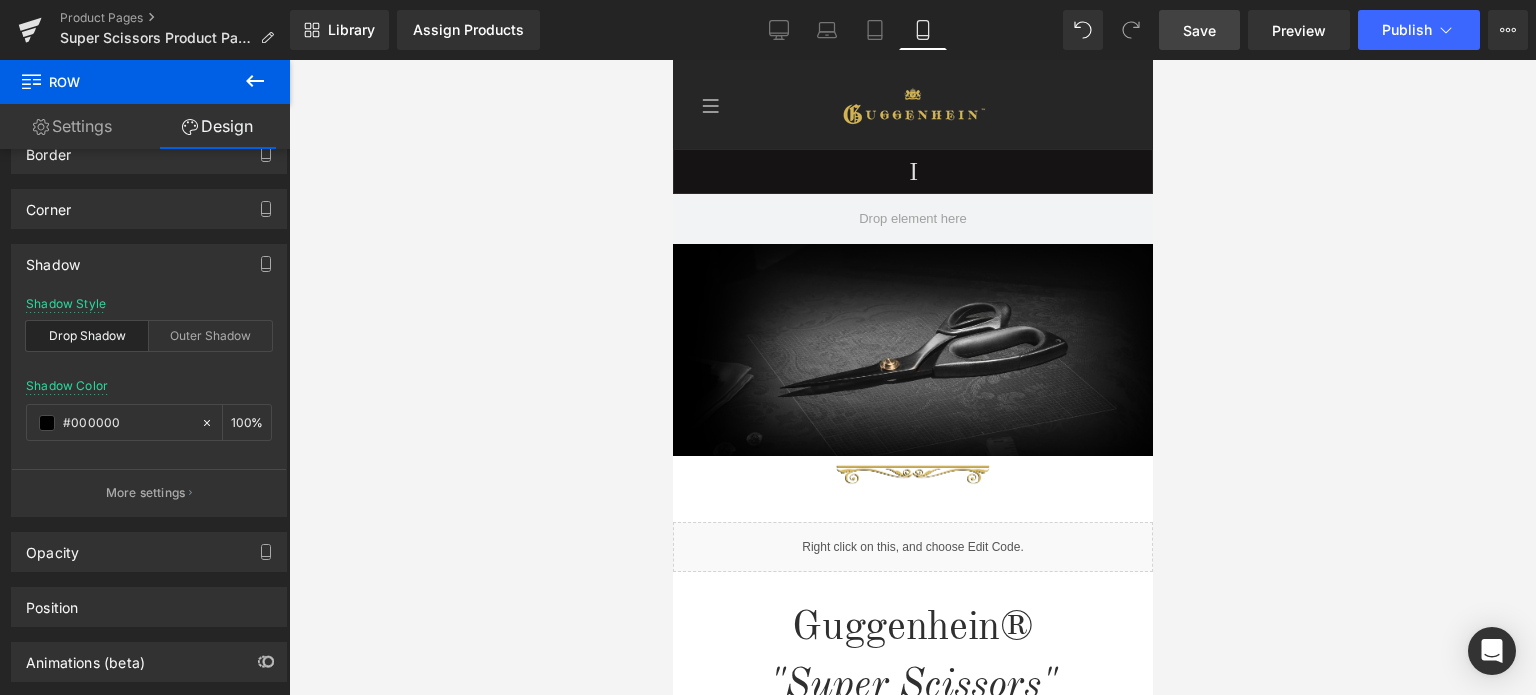 click on "Save" at bounding box center (1199, 30) 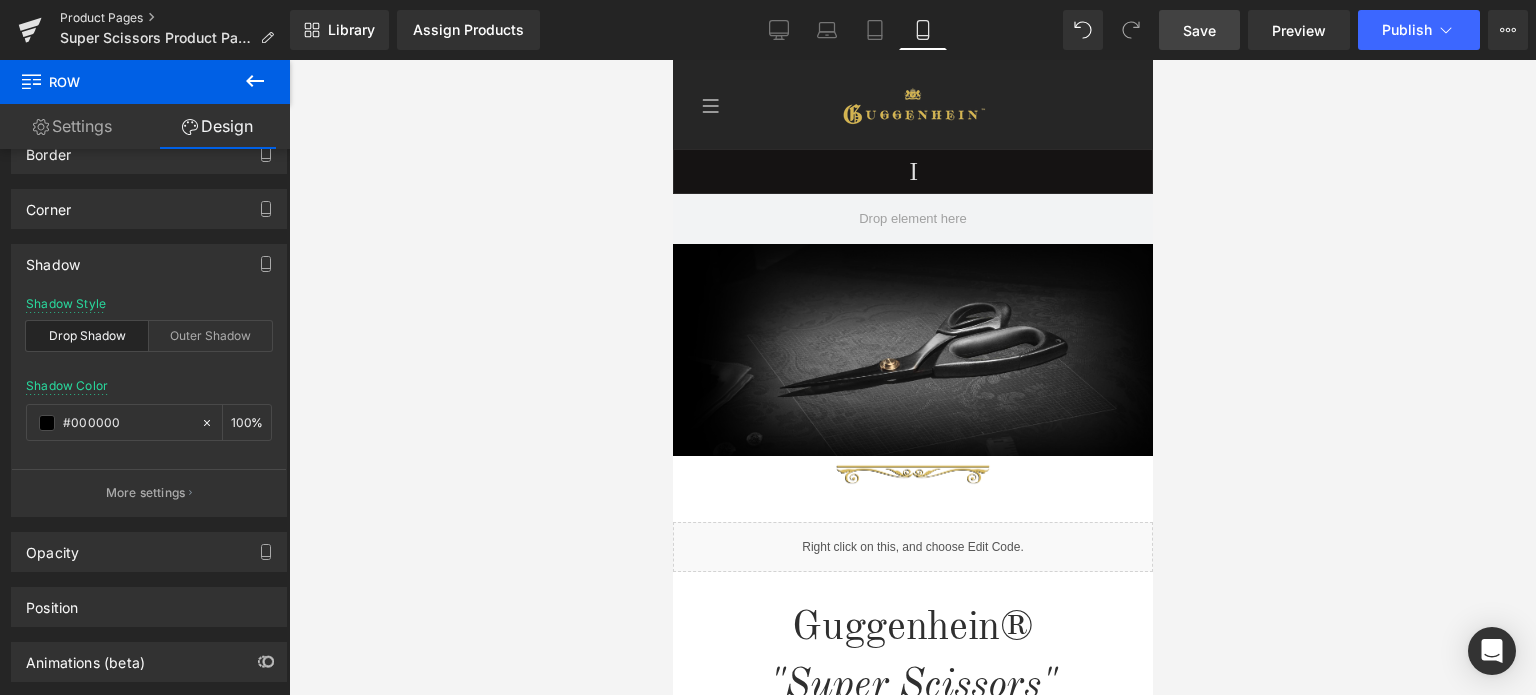 click on "Product Pages" at bounding box center [175, 18] 